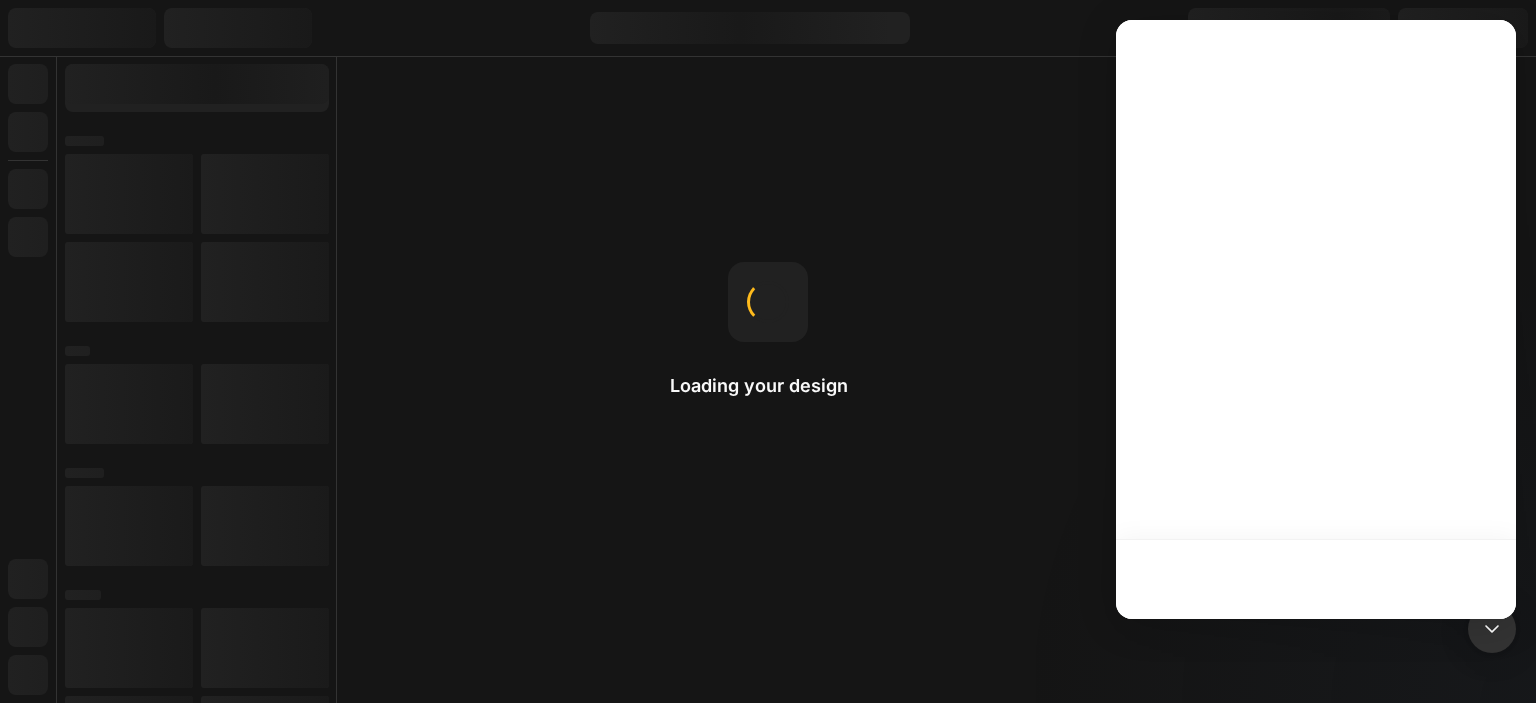scroll, scrollTop: 0, scrollLeft: 0, axis: both 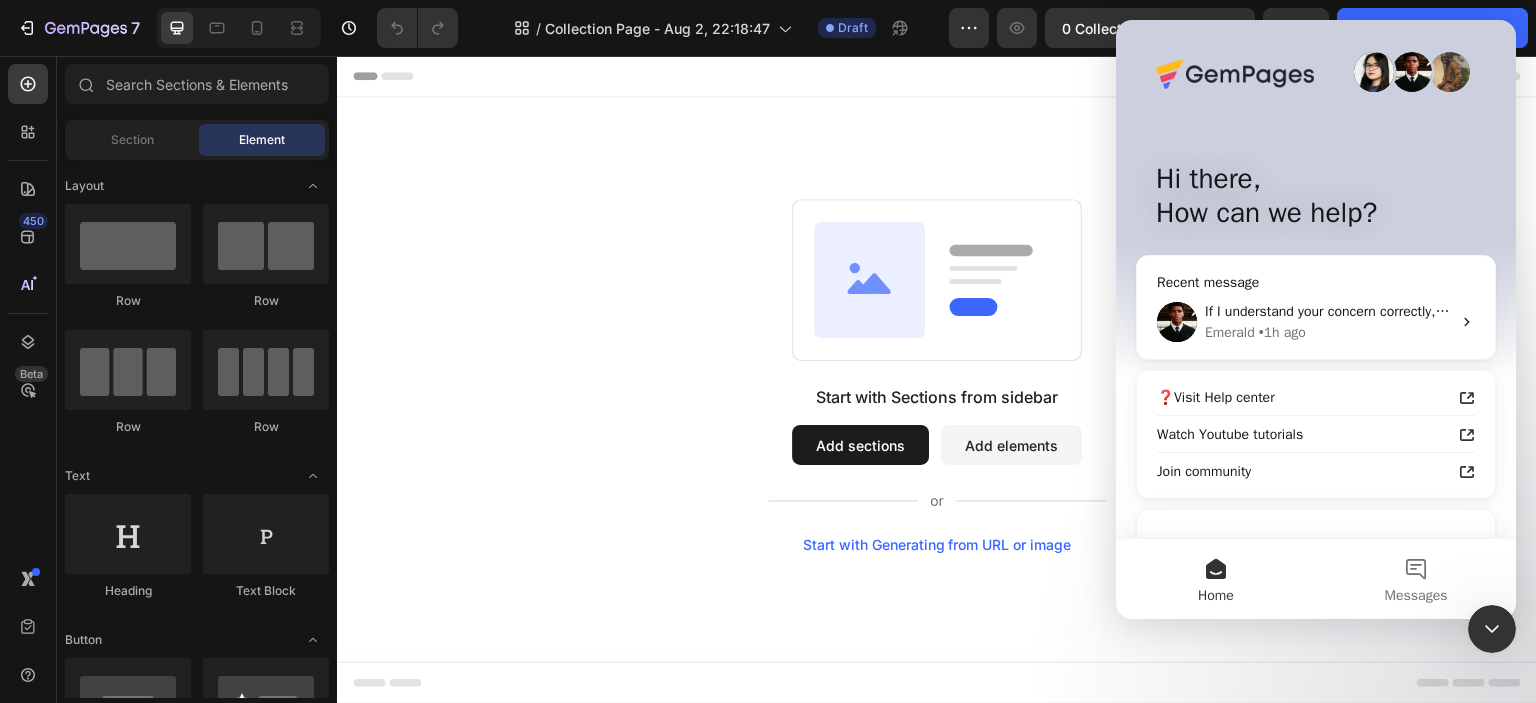 click 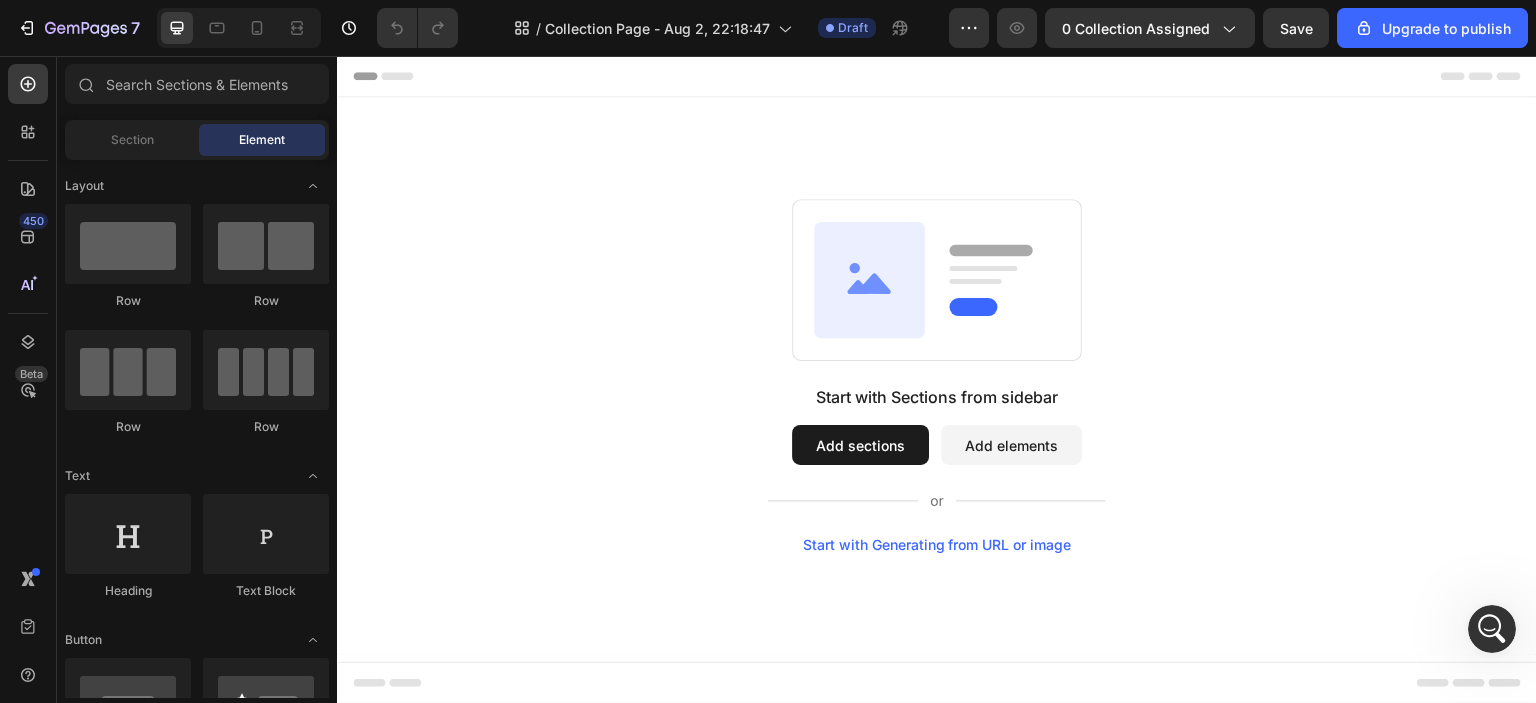 scroll, scrollTop: 0, scrollLeft: 0, axis: both 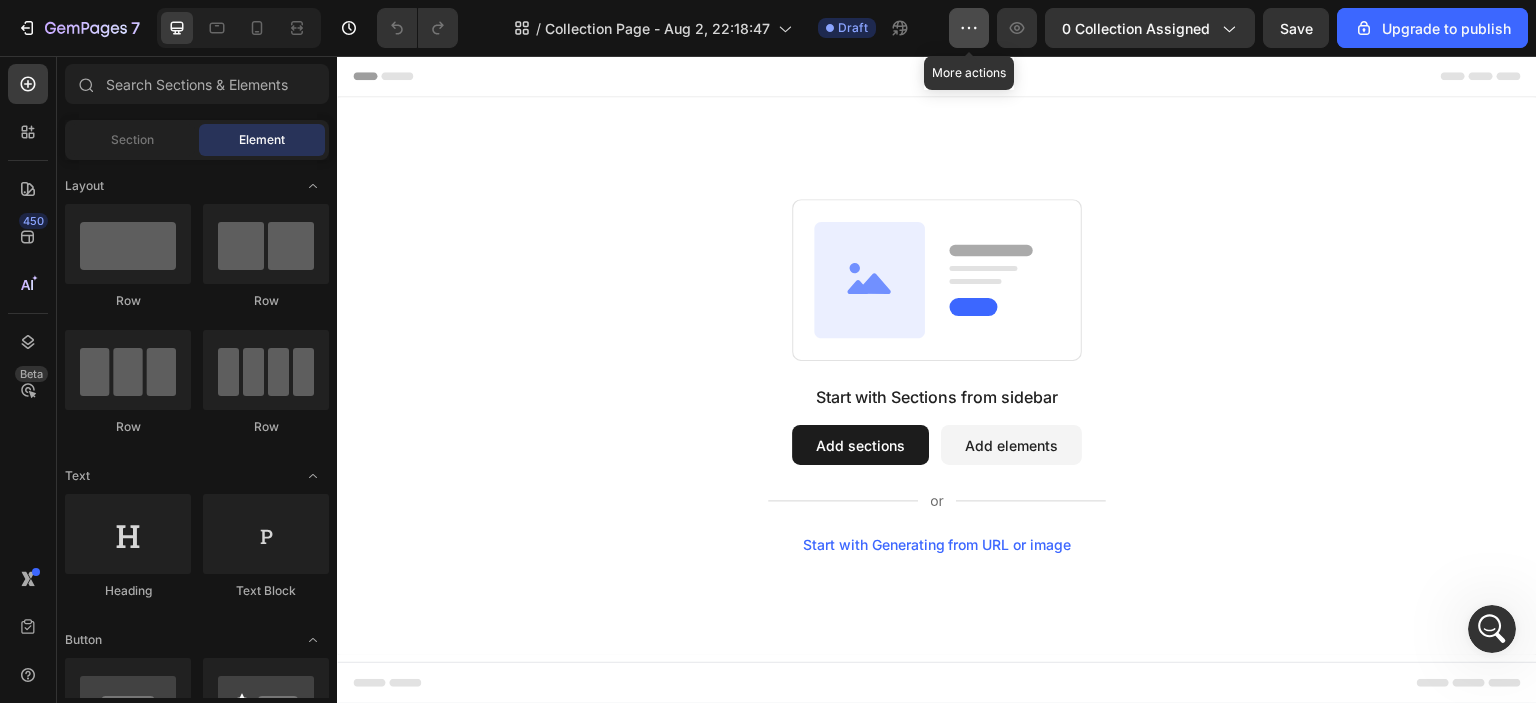 click 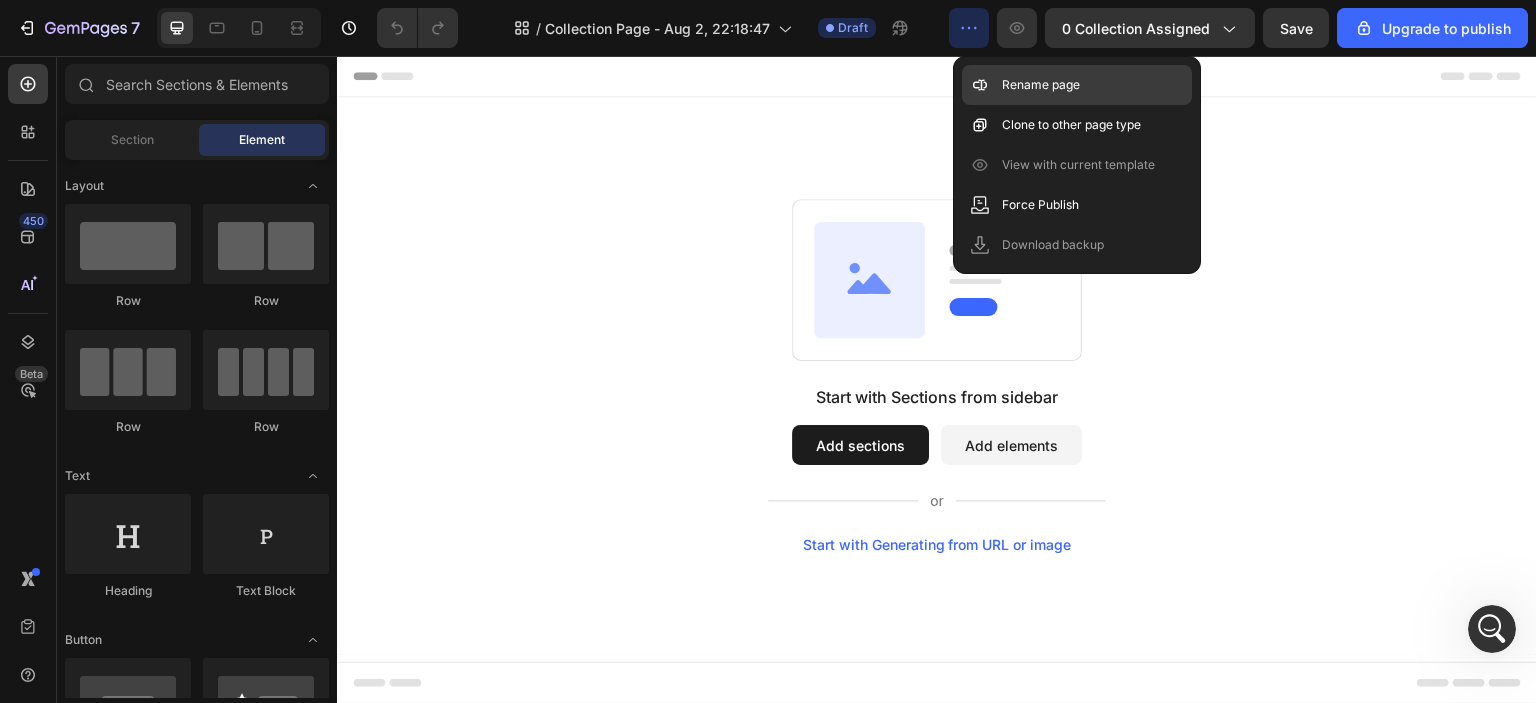 click on "Rename page" at bounding box center [1041, 85] 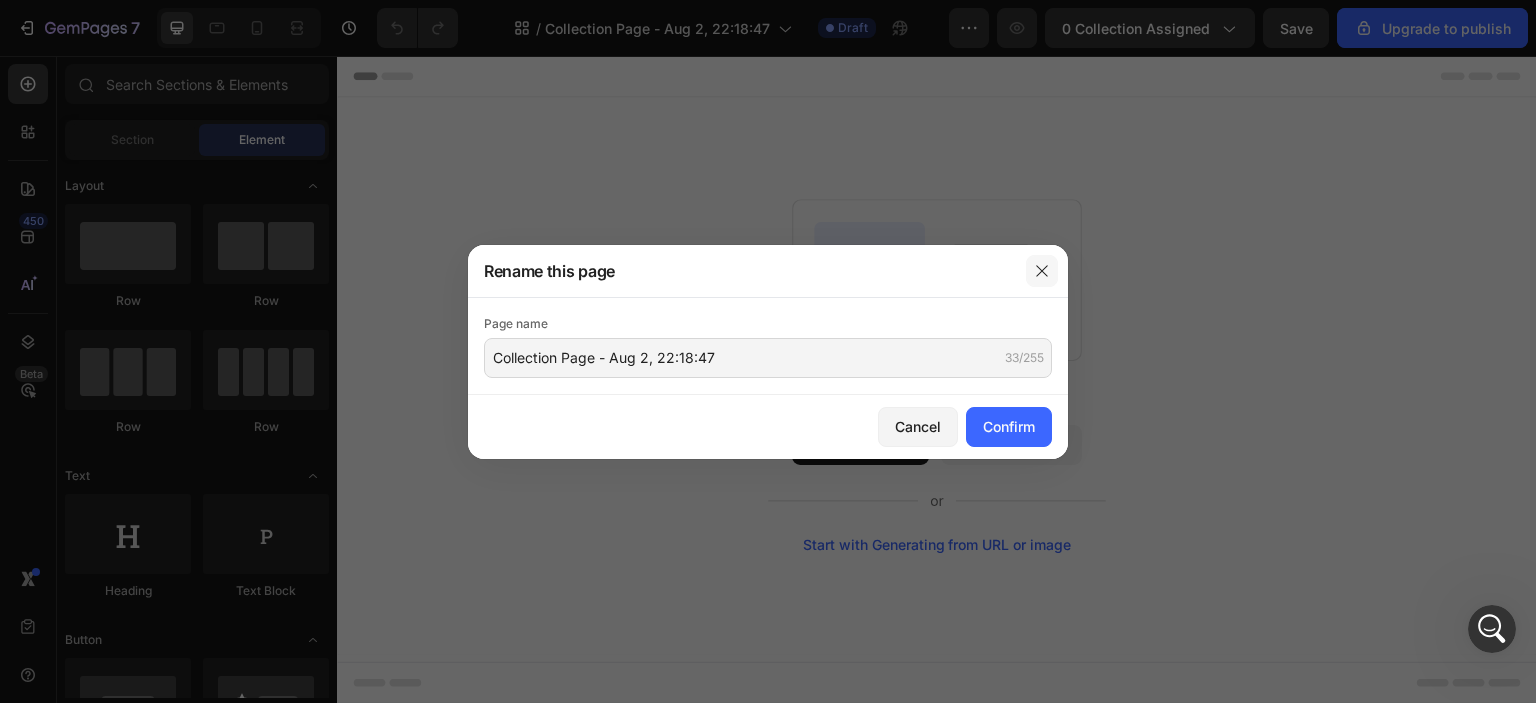 click 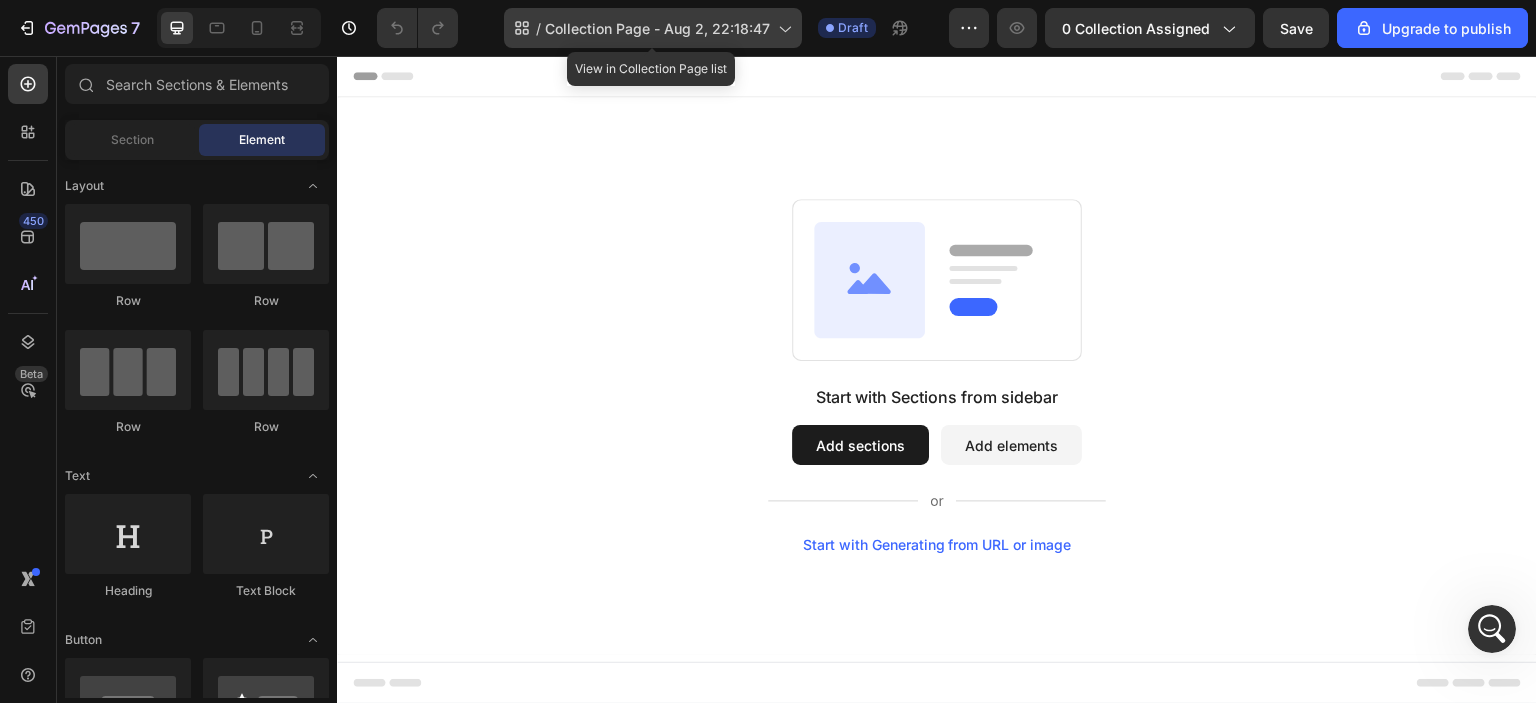 click 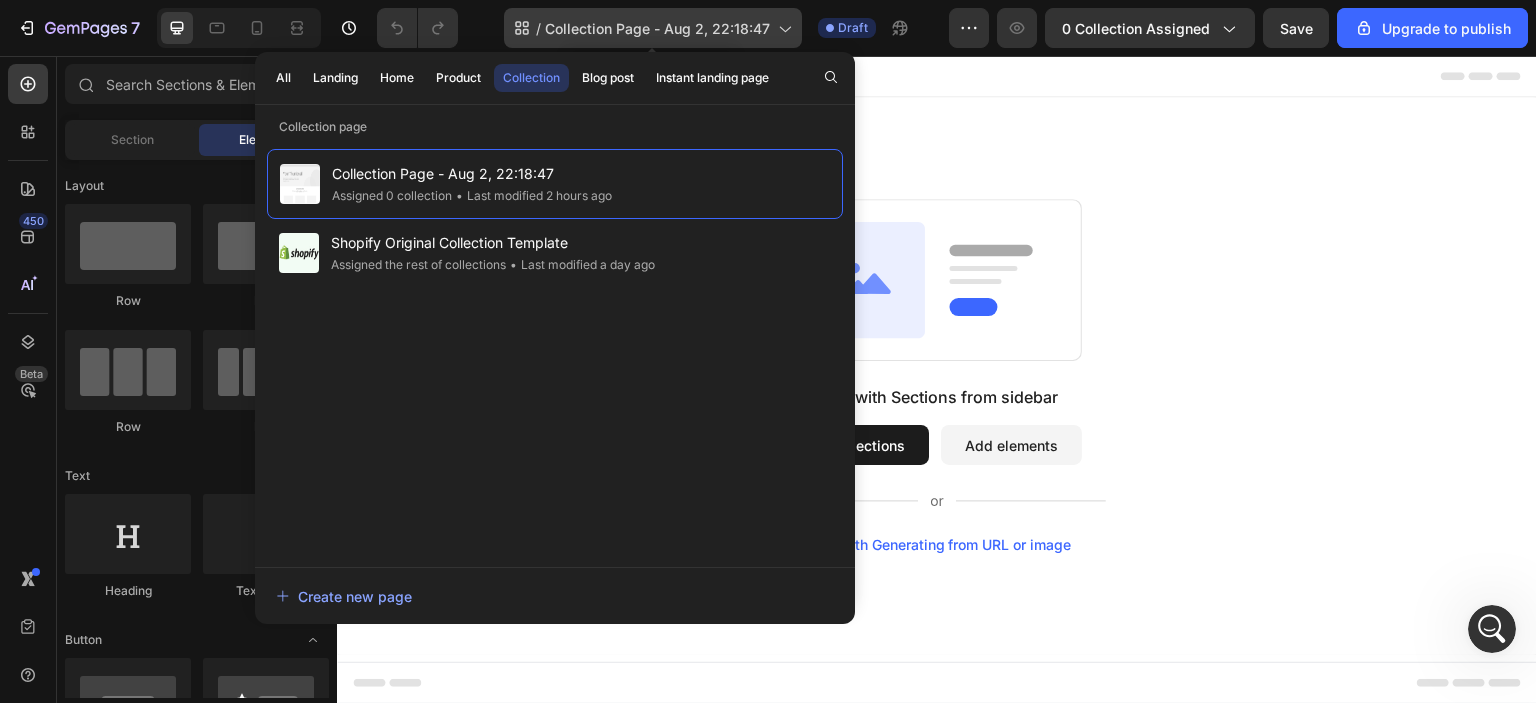 click 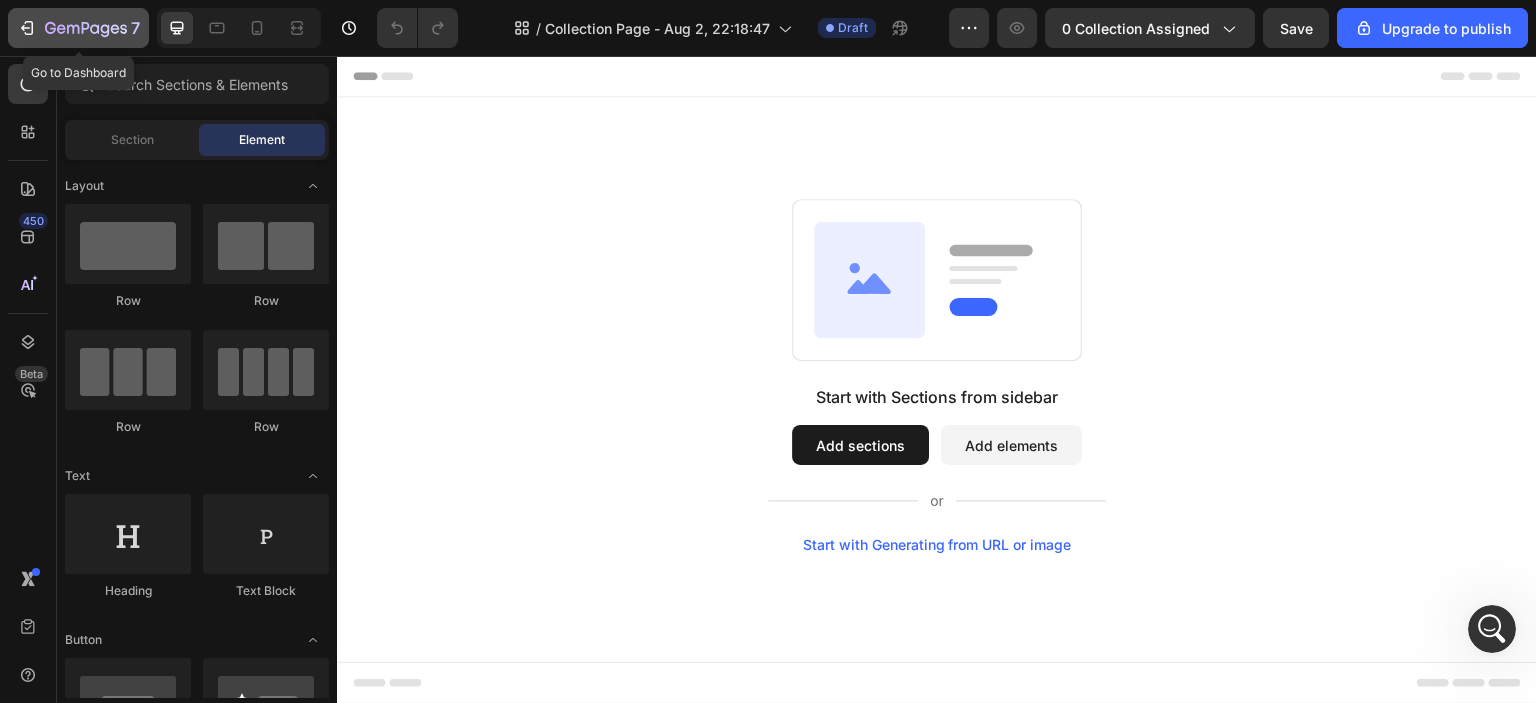 click 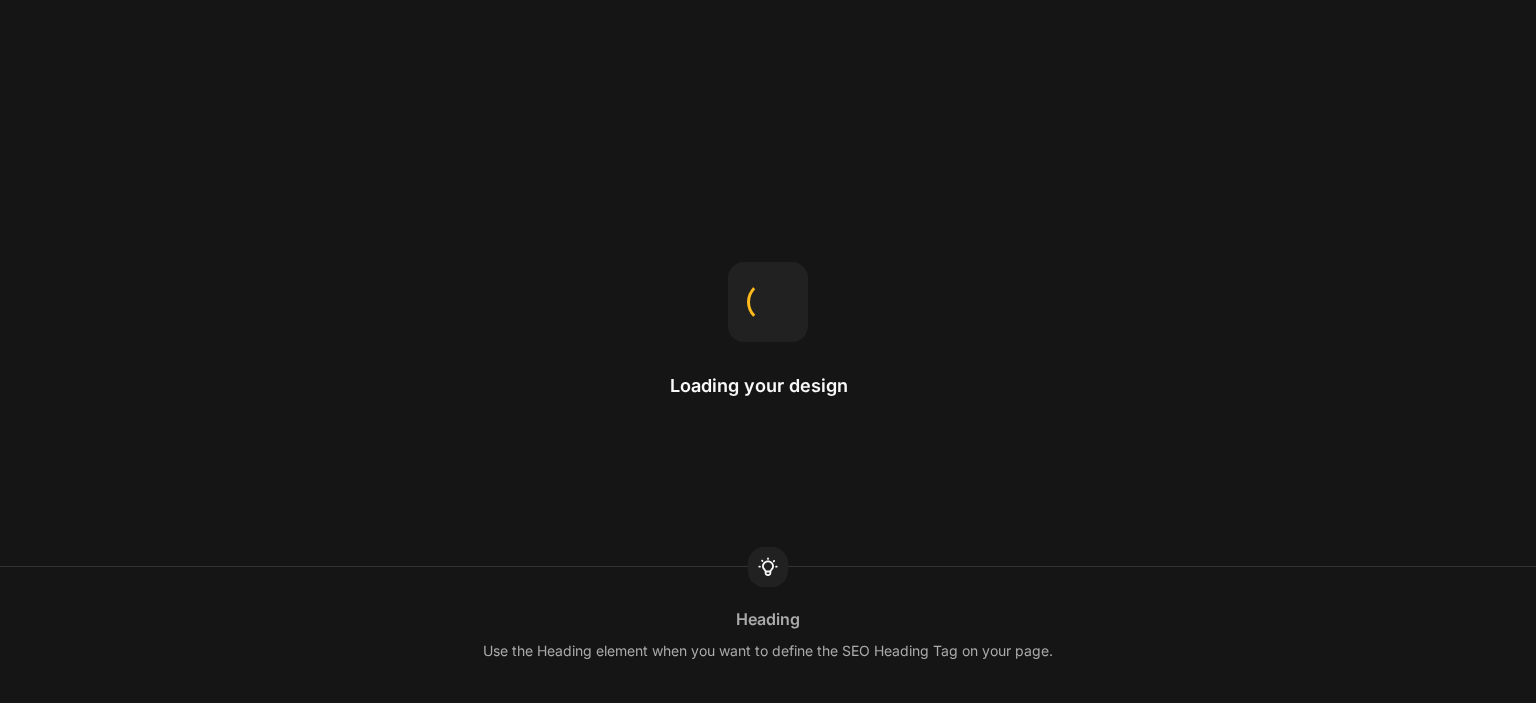 scroll, scrollTop: 0, scrollLeft: 0, axis: both 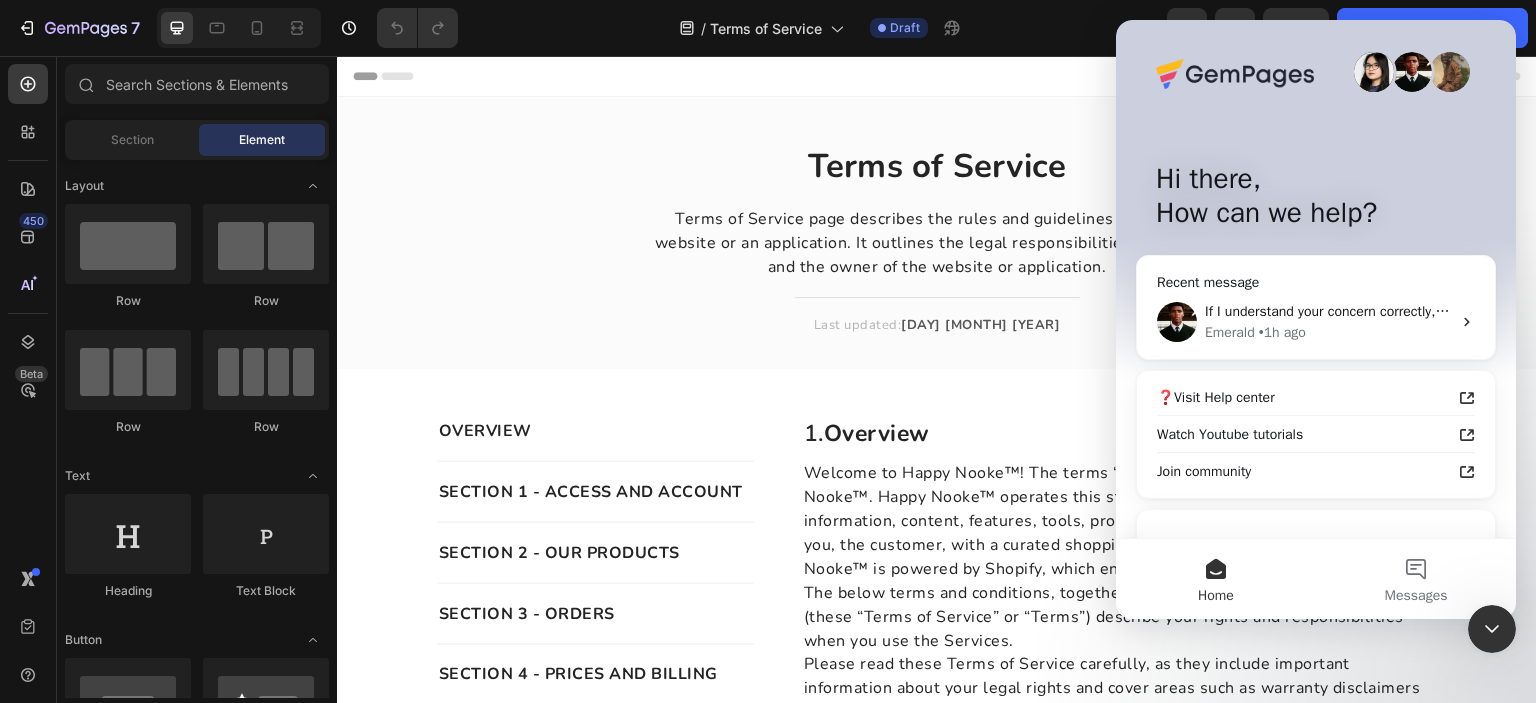 click 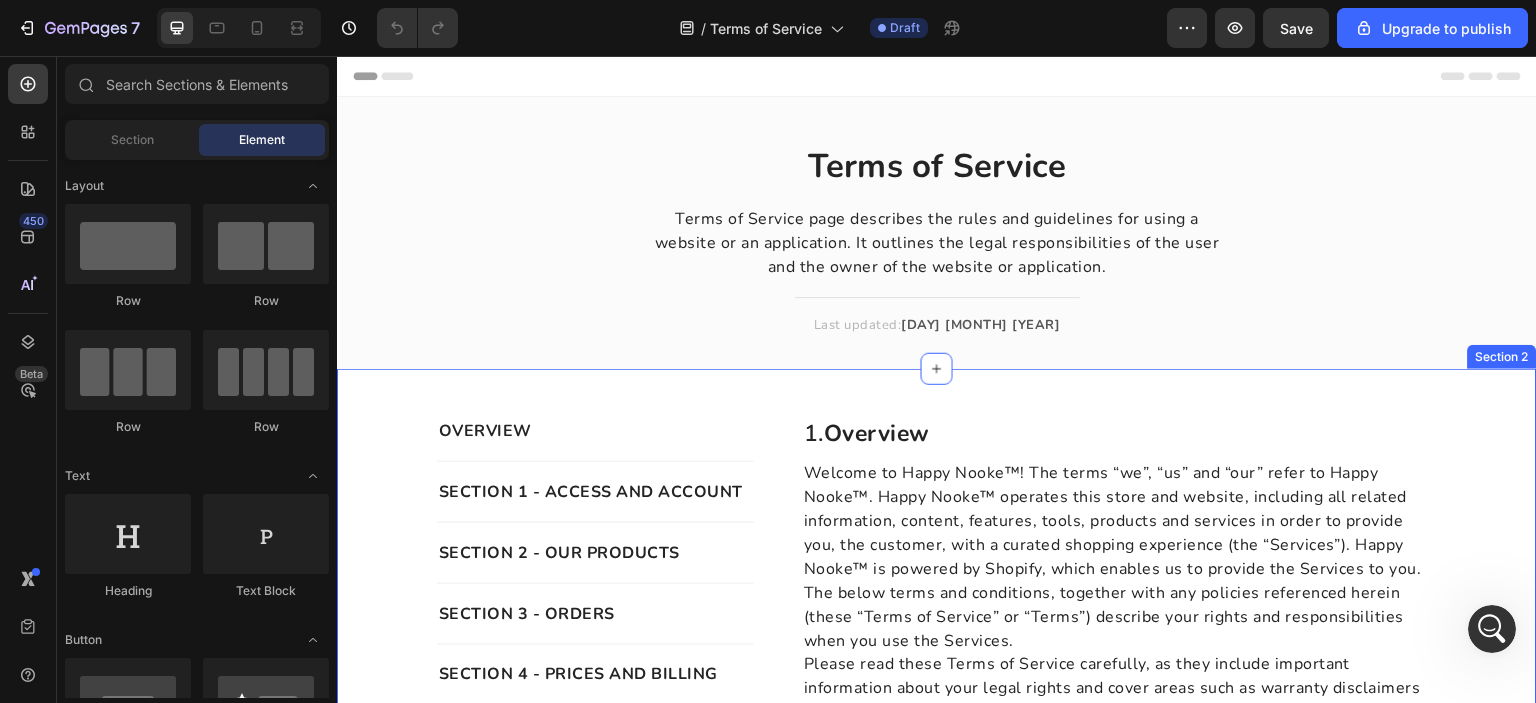 scroll, scrollTop: 0, scrollLeft: 0, axis: both 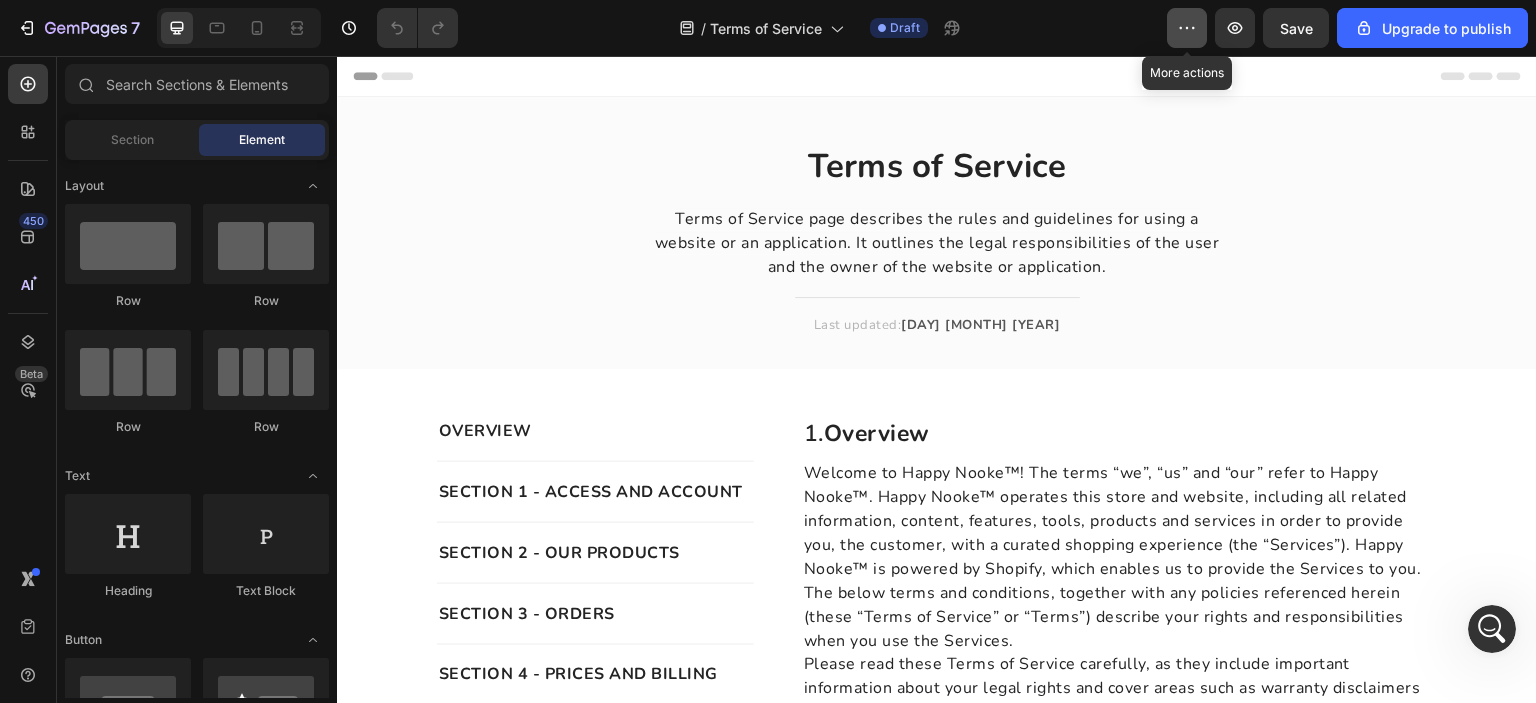 click 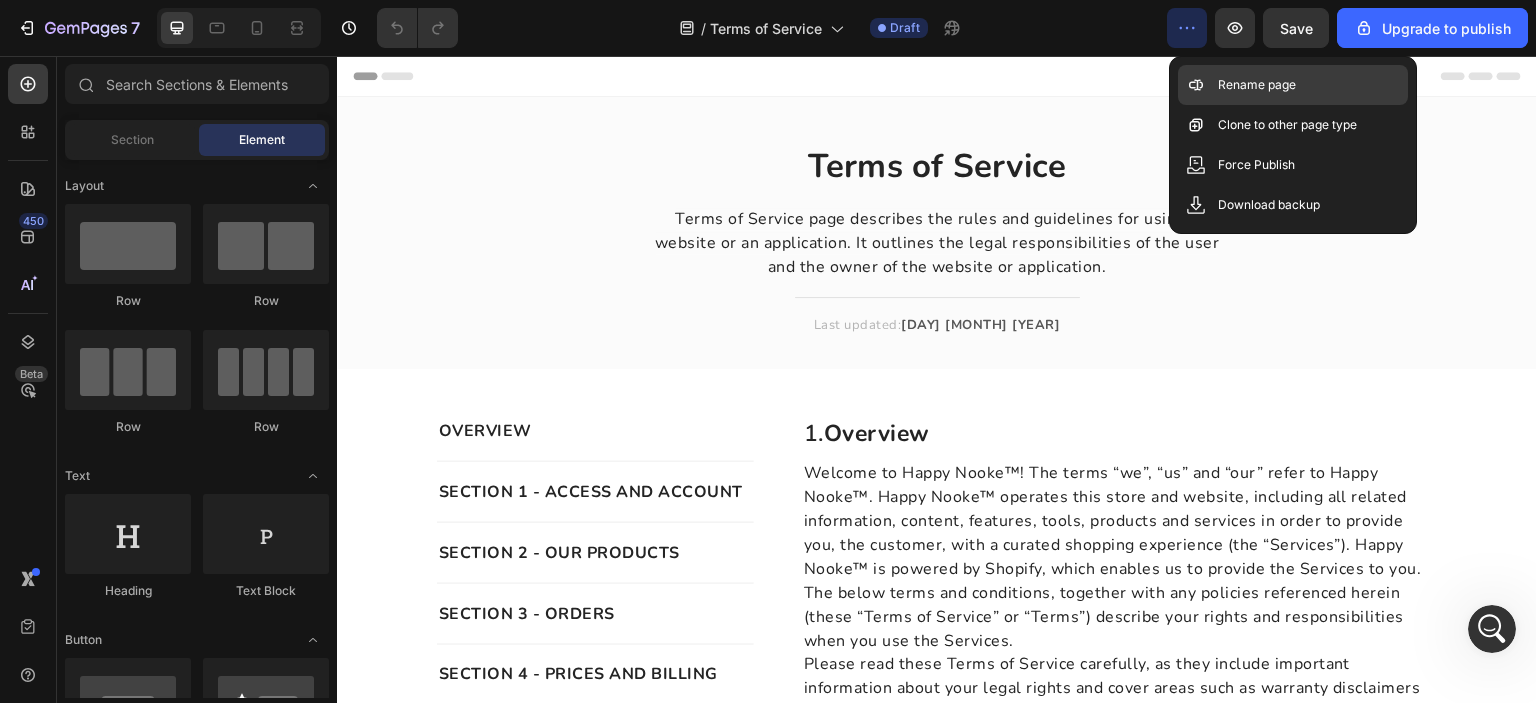 click on "Rename page" at bounding box center (1257, 85) 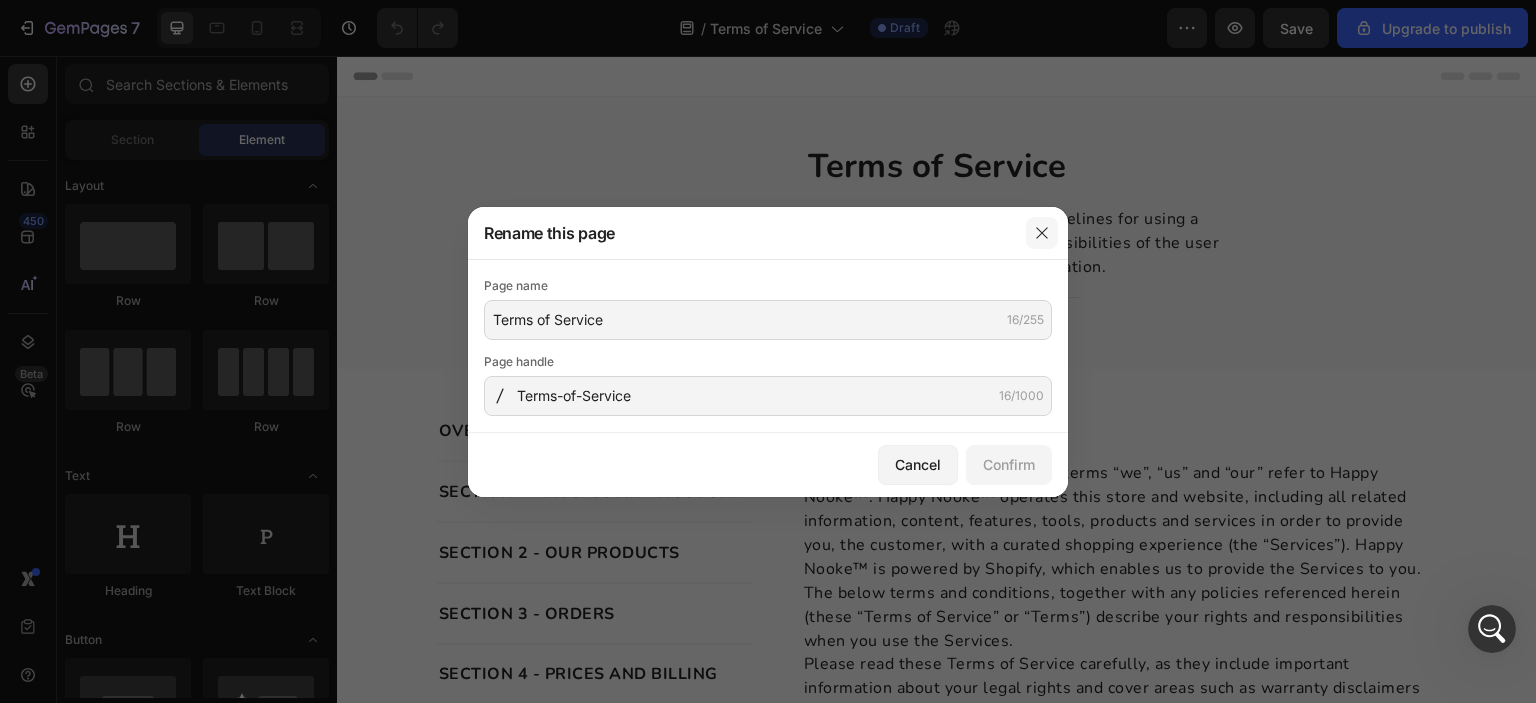 click 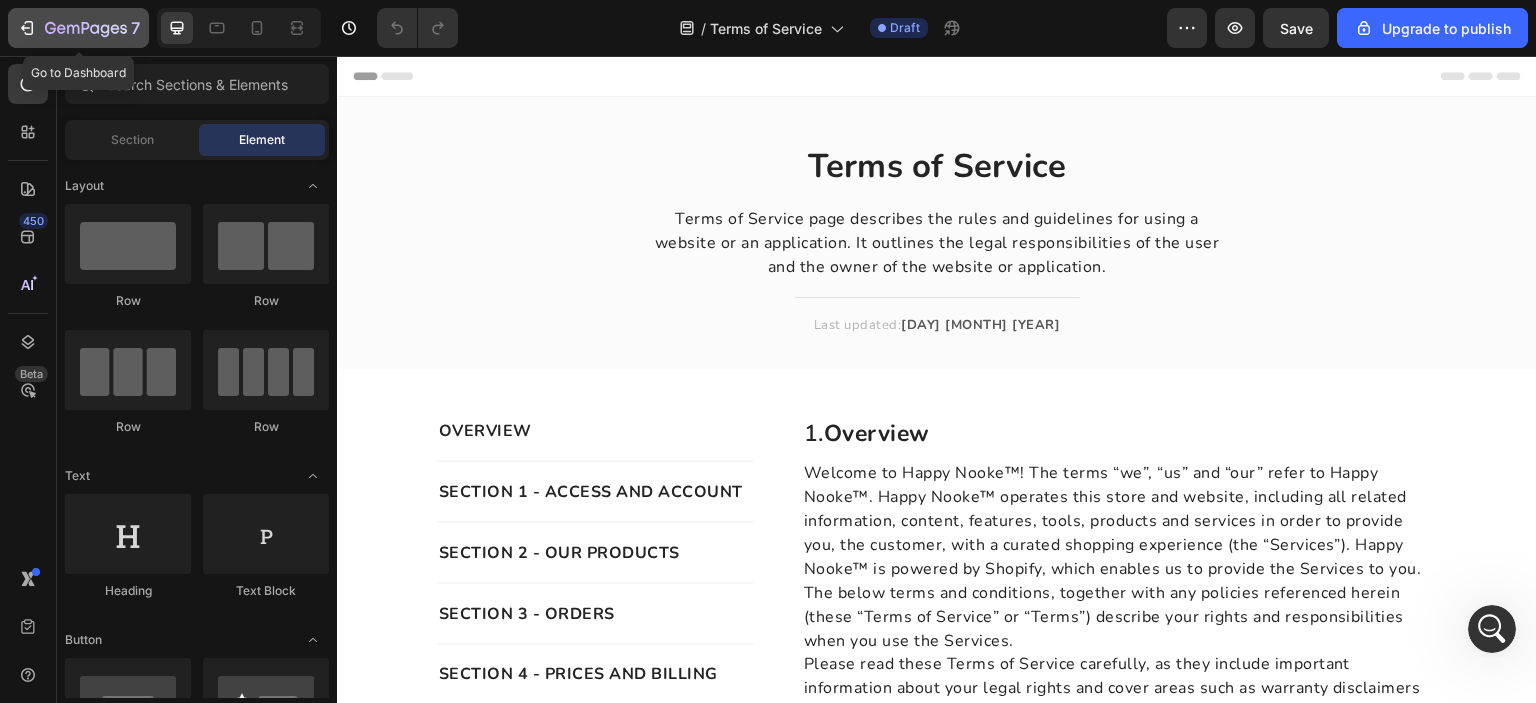 click 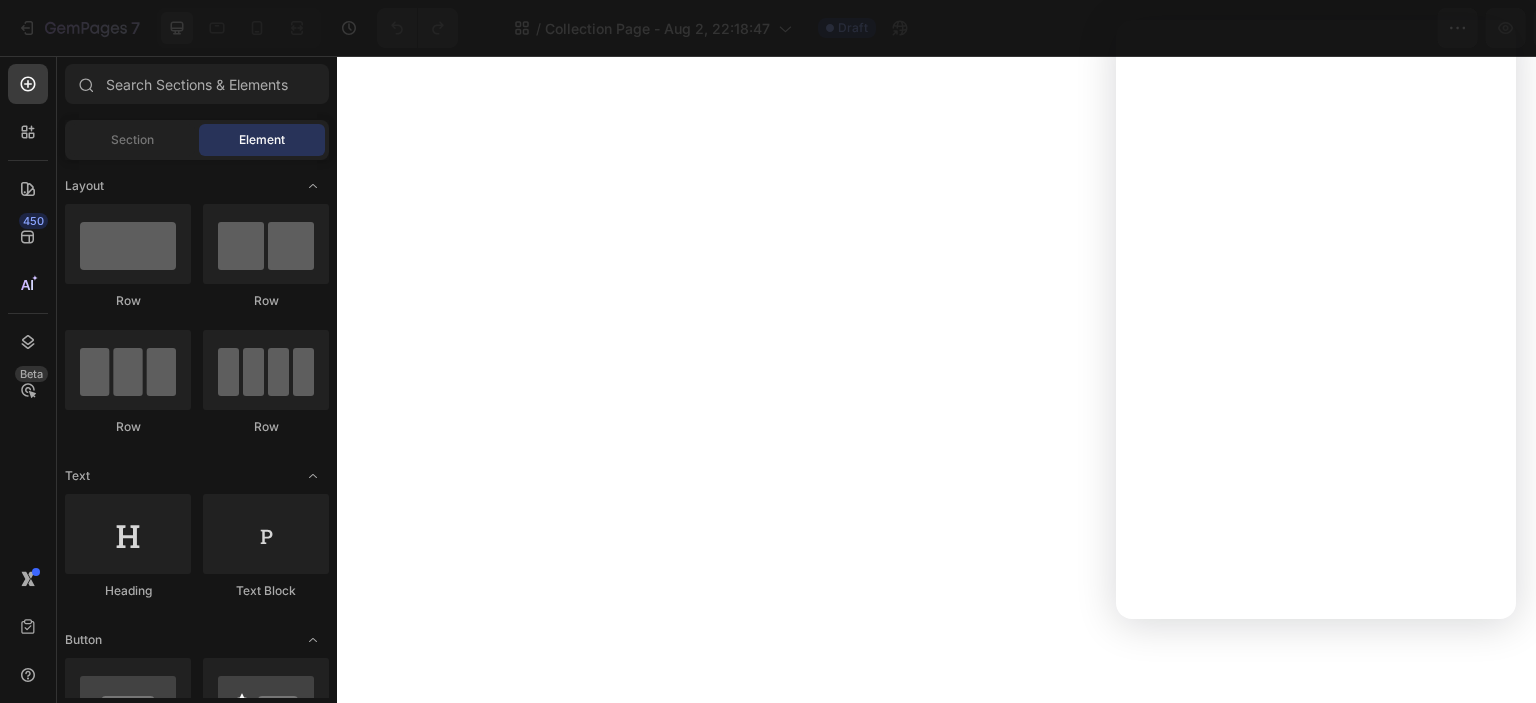 scroll, scrollTop: 0, scrollLeft: 0, axis: both 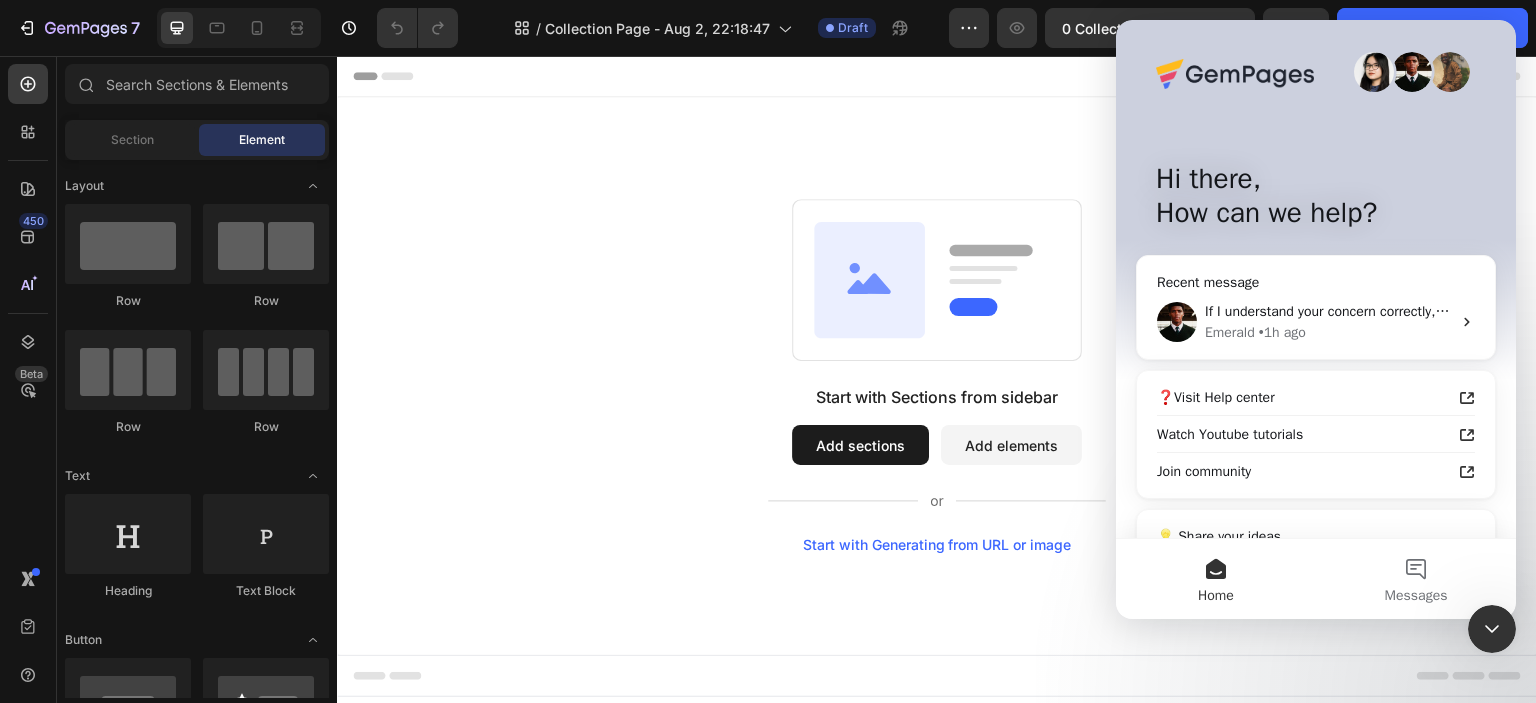 drag, startPoint x: 1488, startPoint y: 622, endPoint x: 2467, endPoint y: 1054, distance: 1070.0771 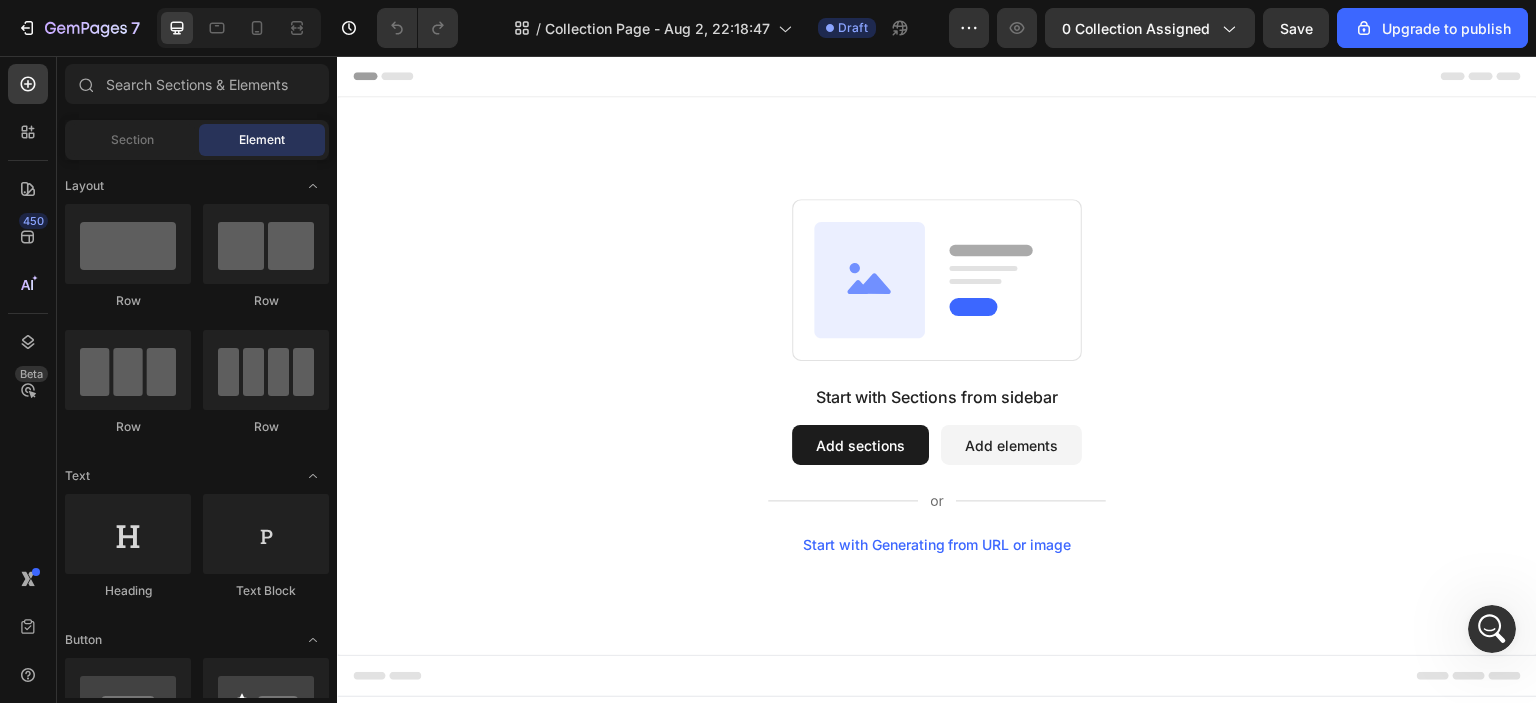 scroll, scrollTop: 0, scrollLeft: 0, axis: both 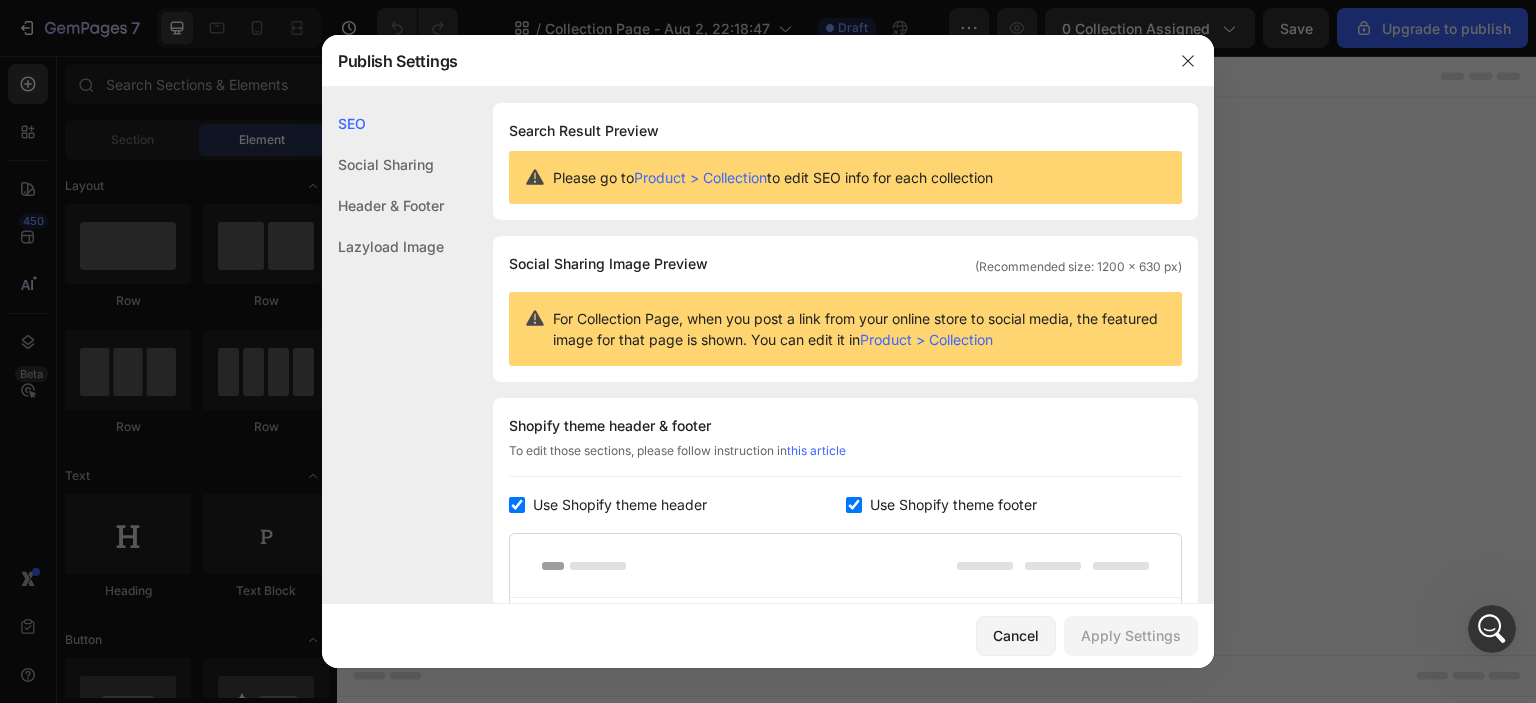 click on "Product > Collection" at bounding box center [700, 177] 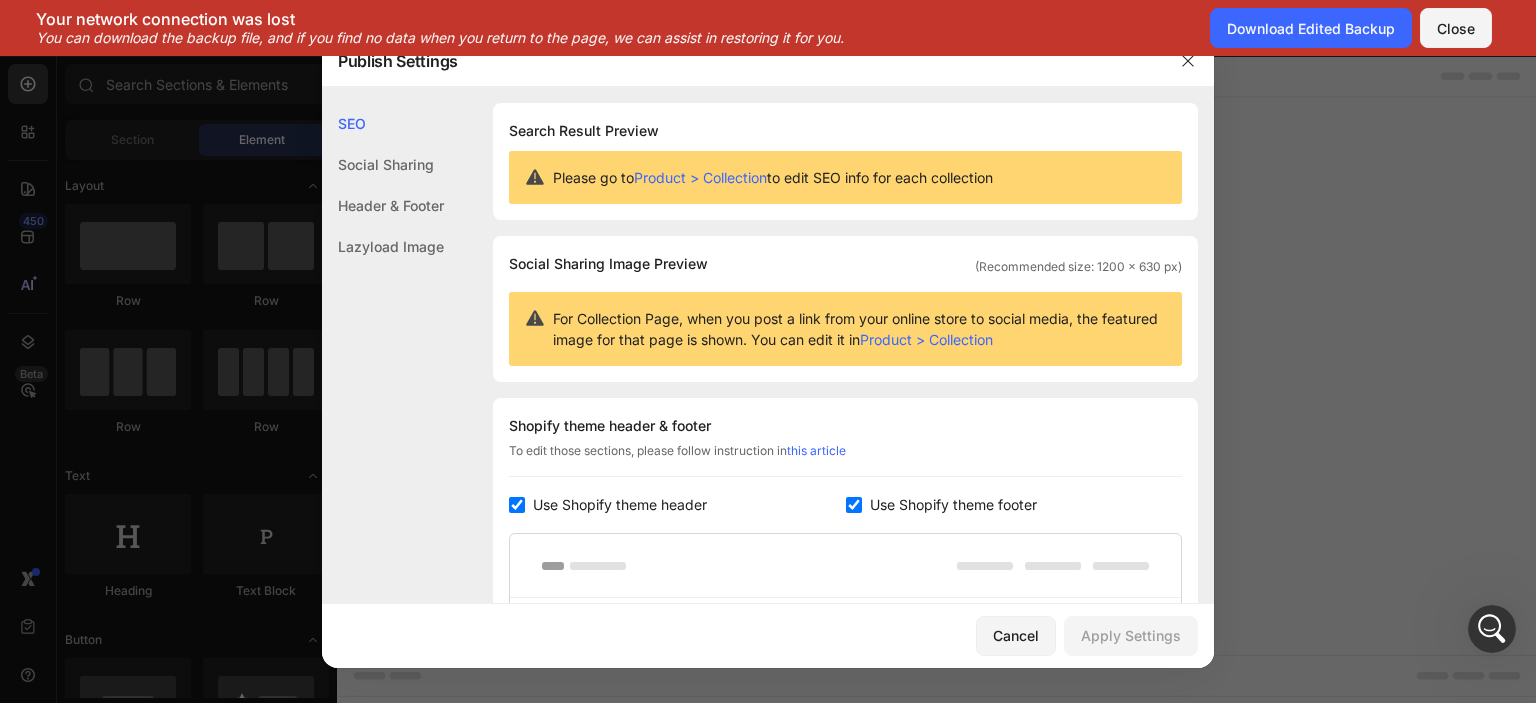 click at bounding box center [768, 351] 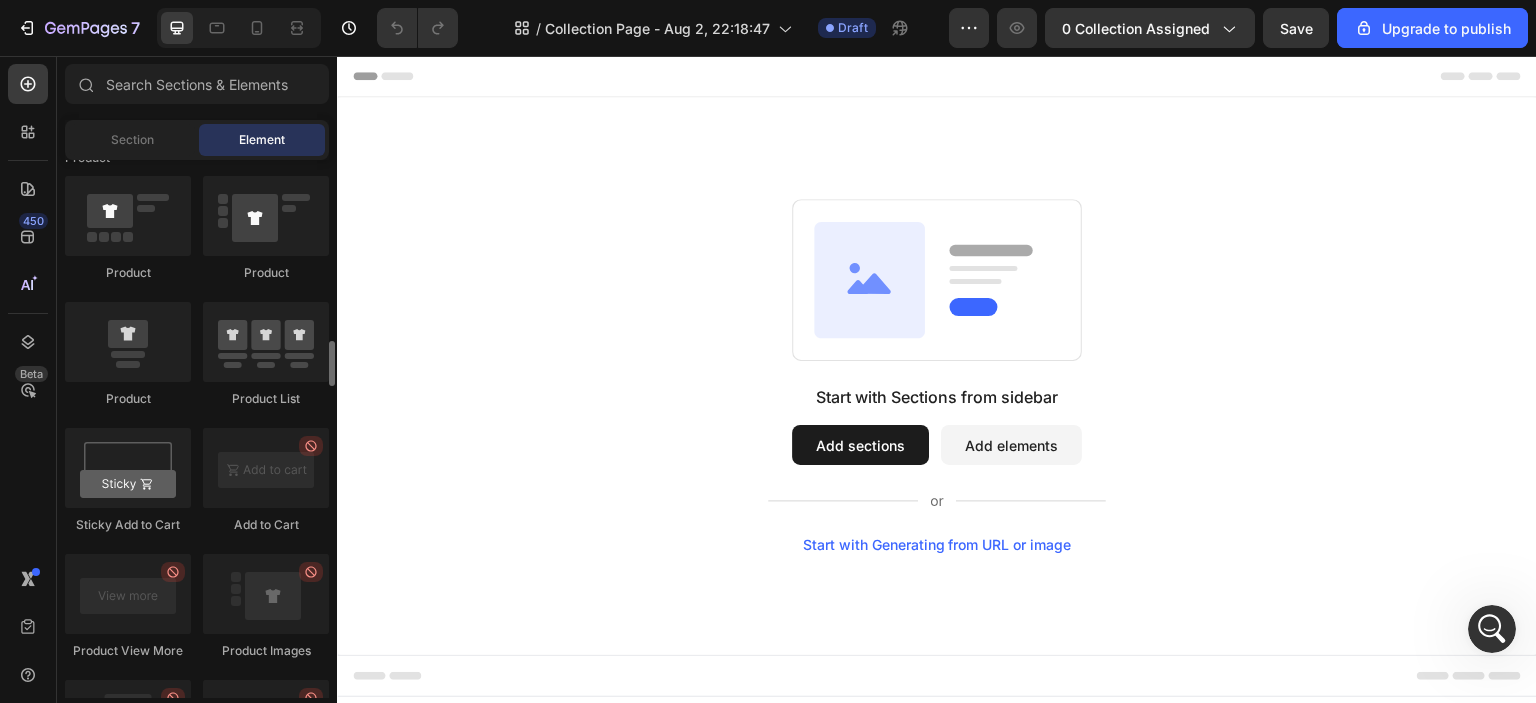 scroll, scrollTop: 2536, scrollLeft: 0, axis: vertical 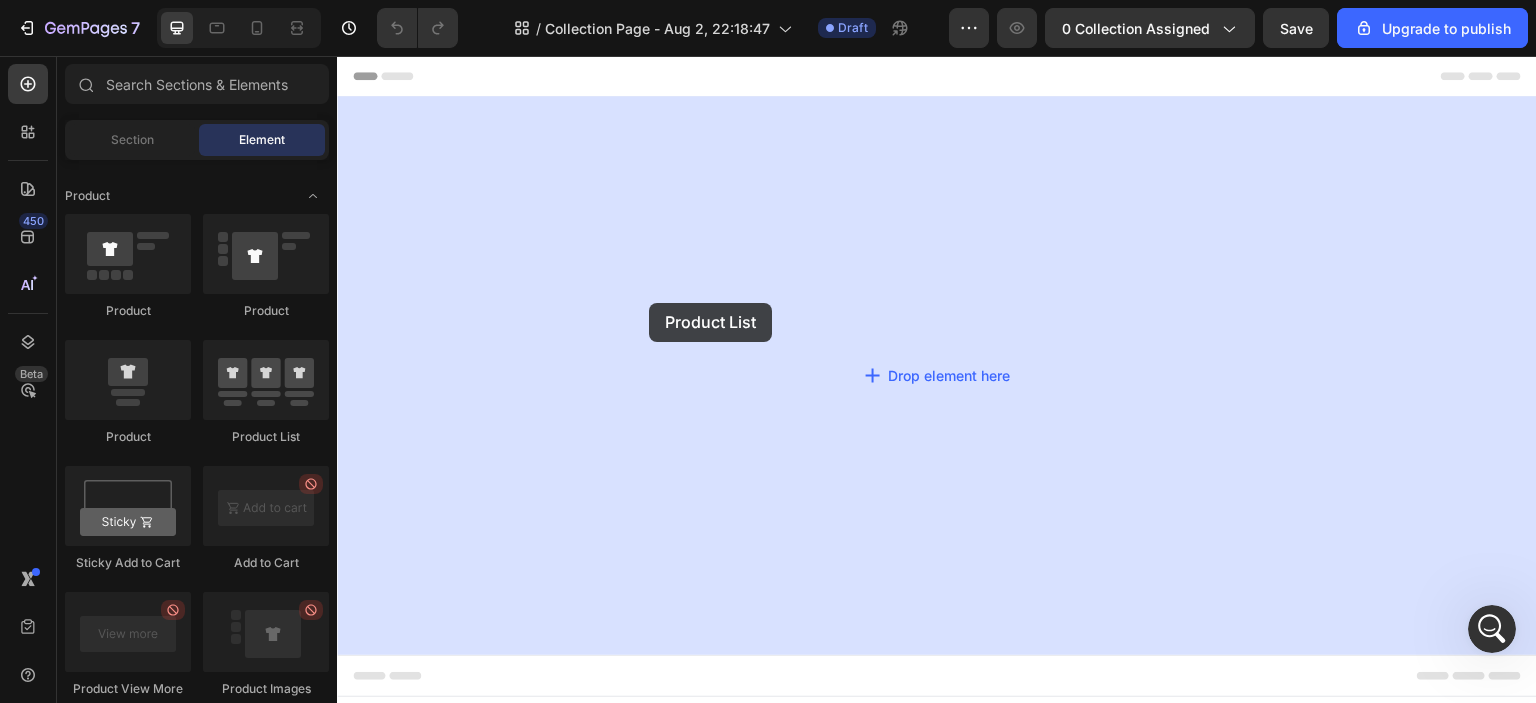 drag, startPoint x: 620, startPoint y: 441, endPoint x: 649, endPoint y: 303, distance: 141.01419 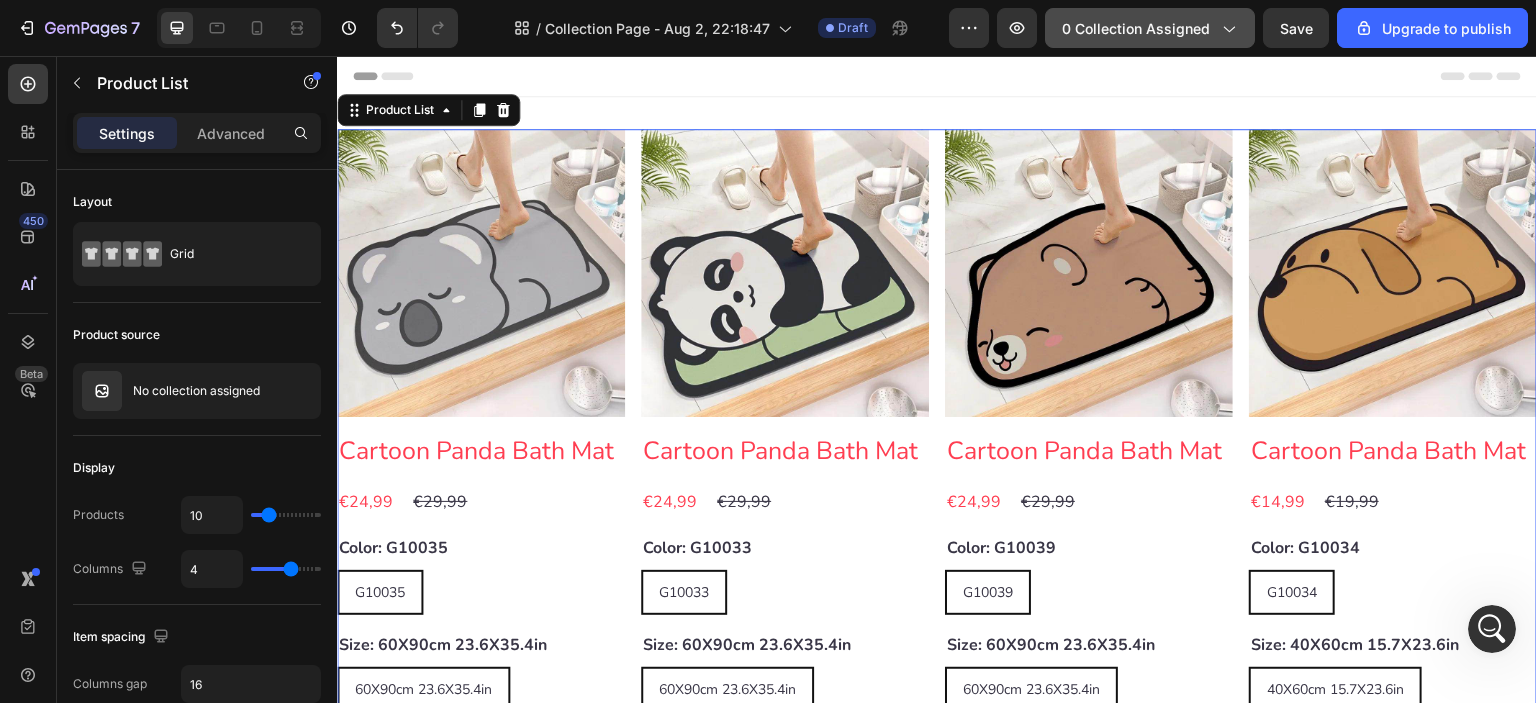 click on "0 collection assigned" 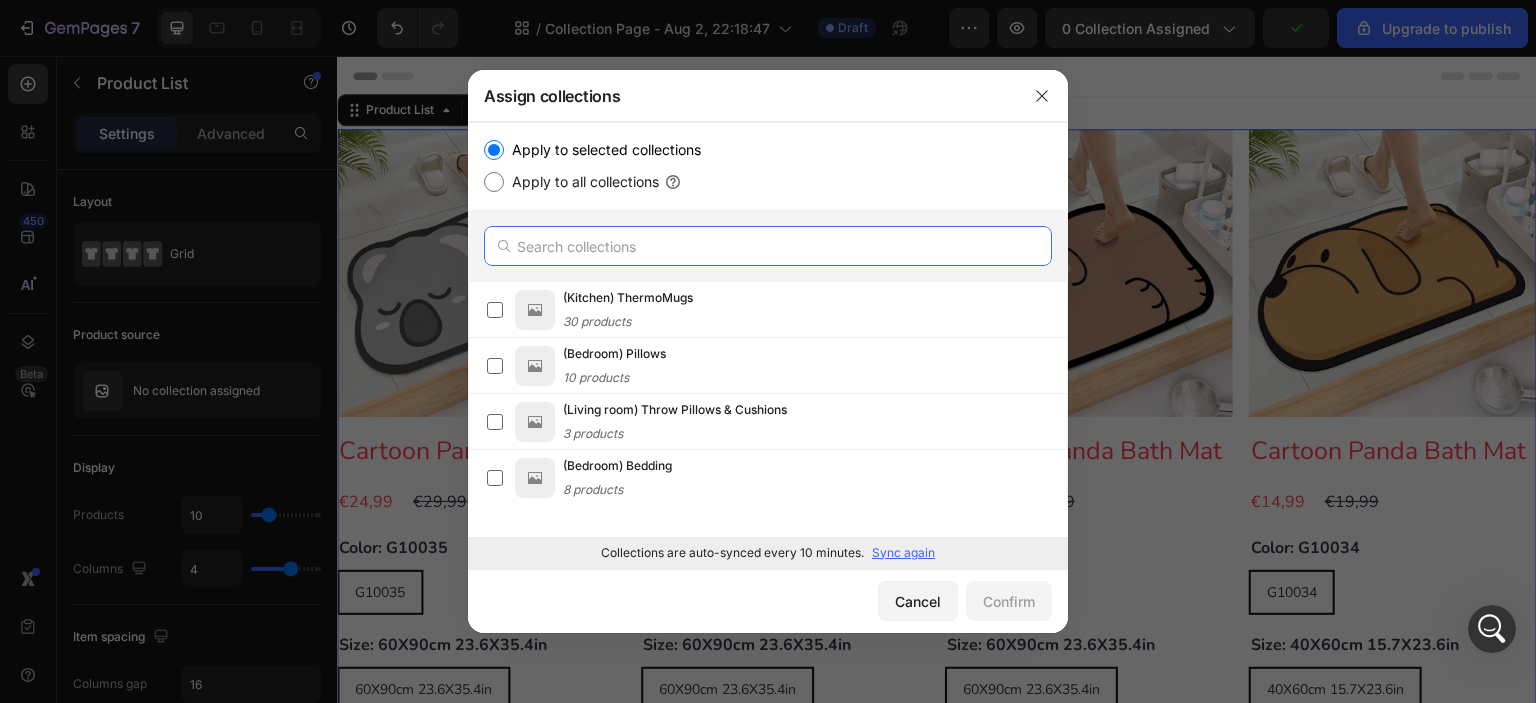 click at bounding box center [768, 246] 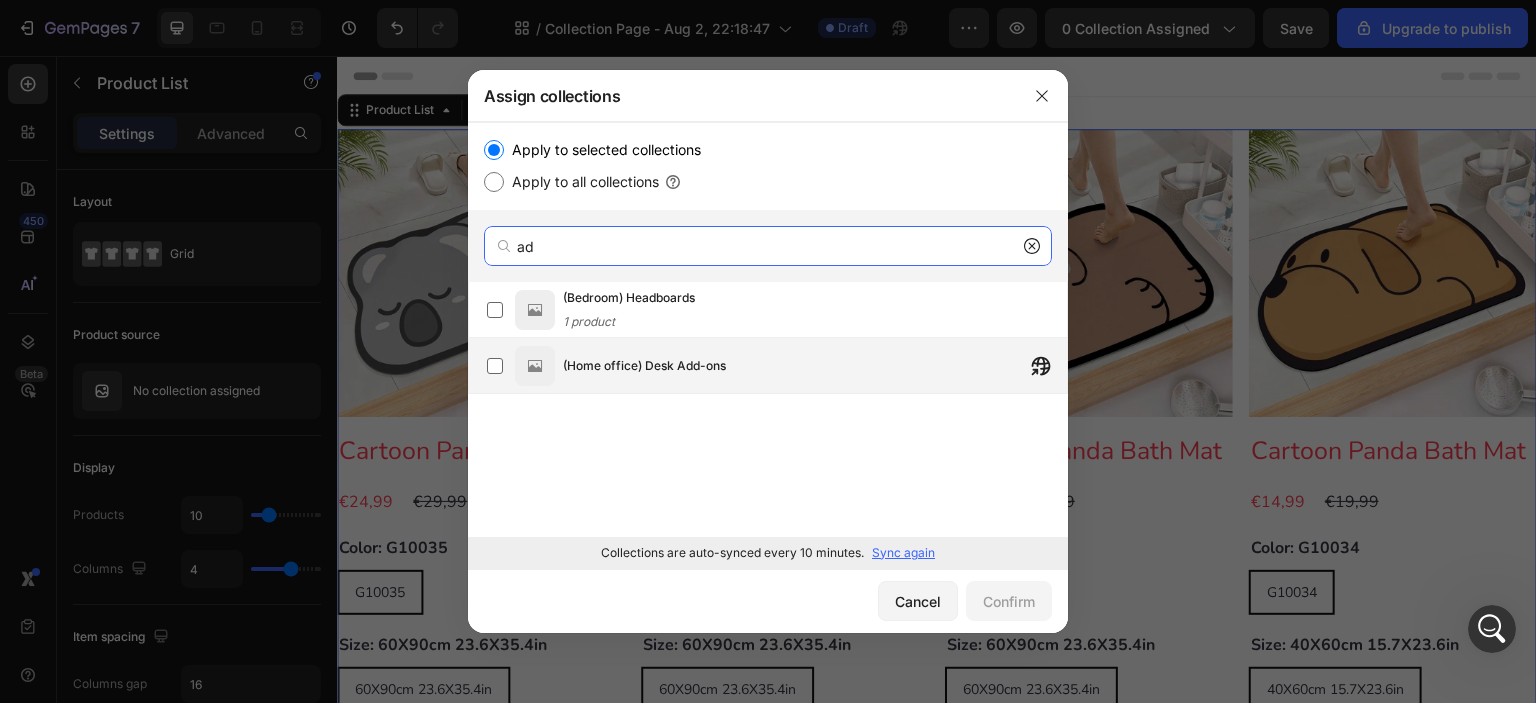 type on "ad" 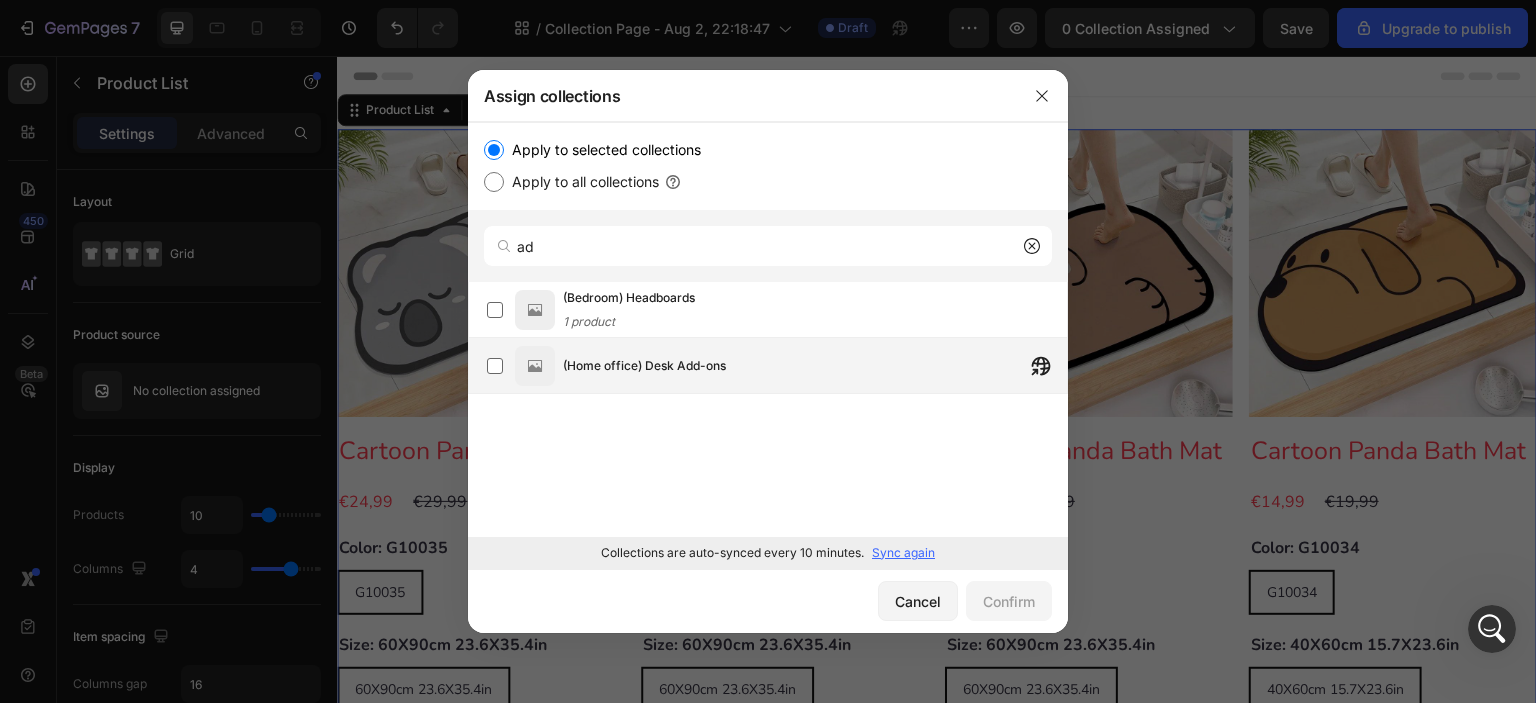 click on "(Home office) Desk Add-ons" at bounding box center [644, 366] 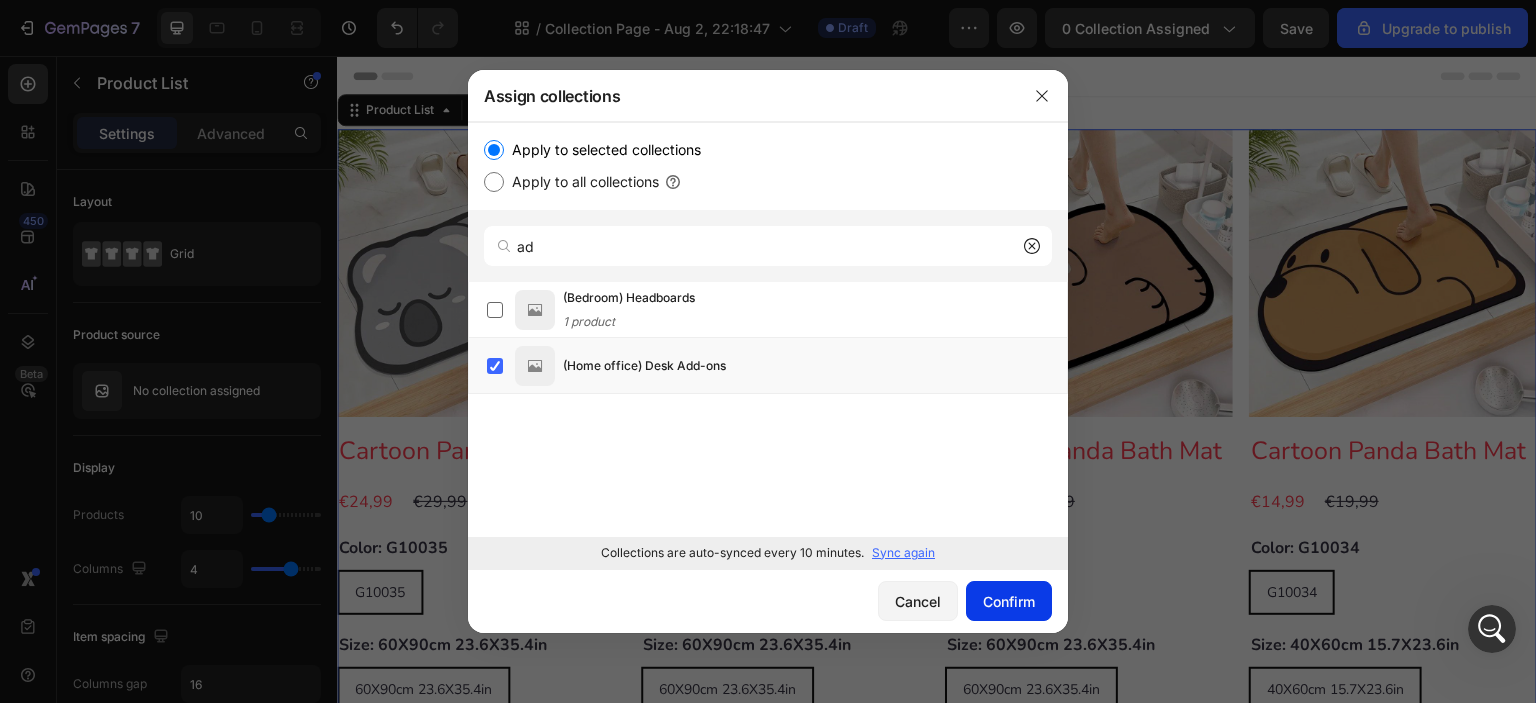 click on "Confirm" 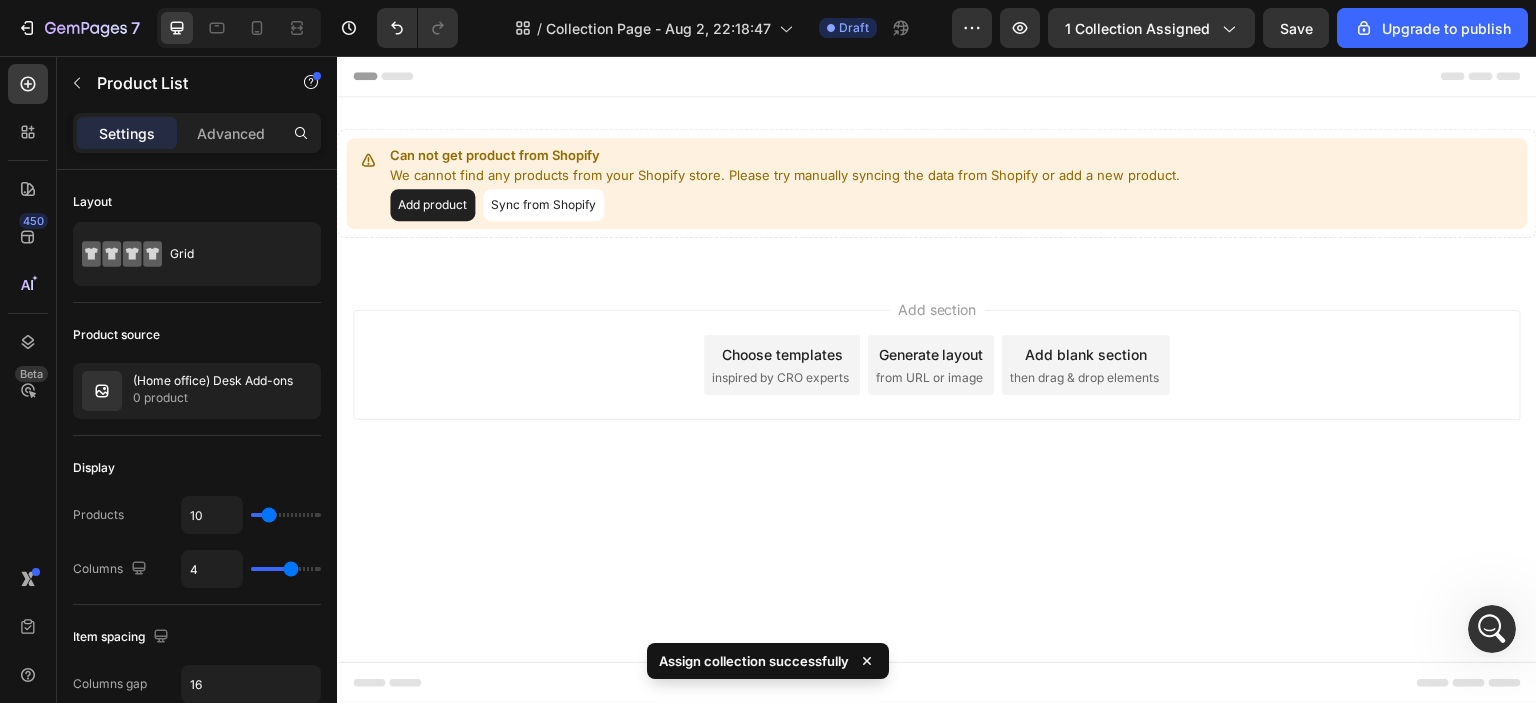 click on "Sync from Shopify" at bounding box center (543, 205) 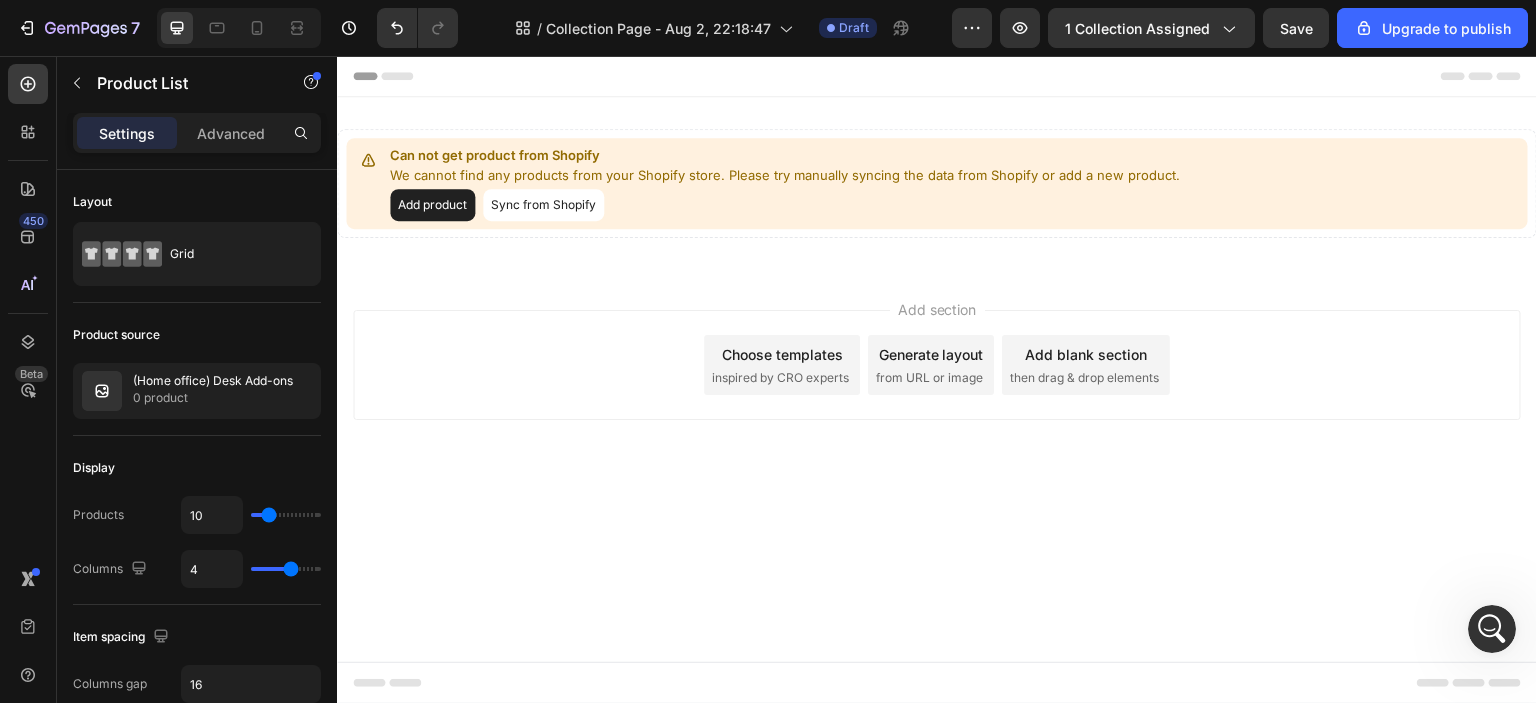 click on "Sync from Shopify" at bounding box center [543, 205] 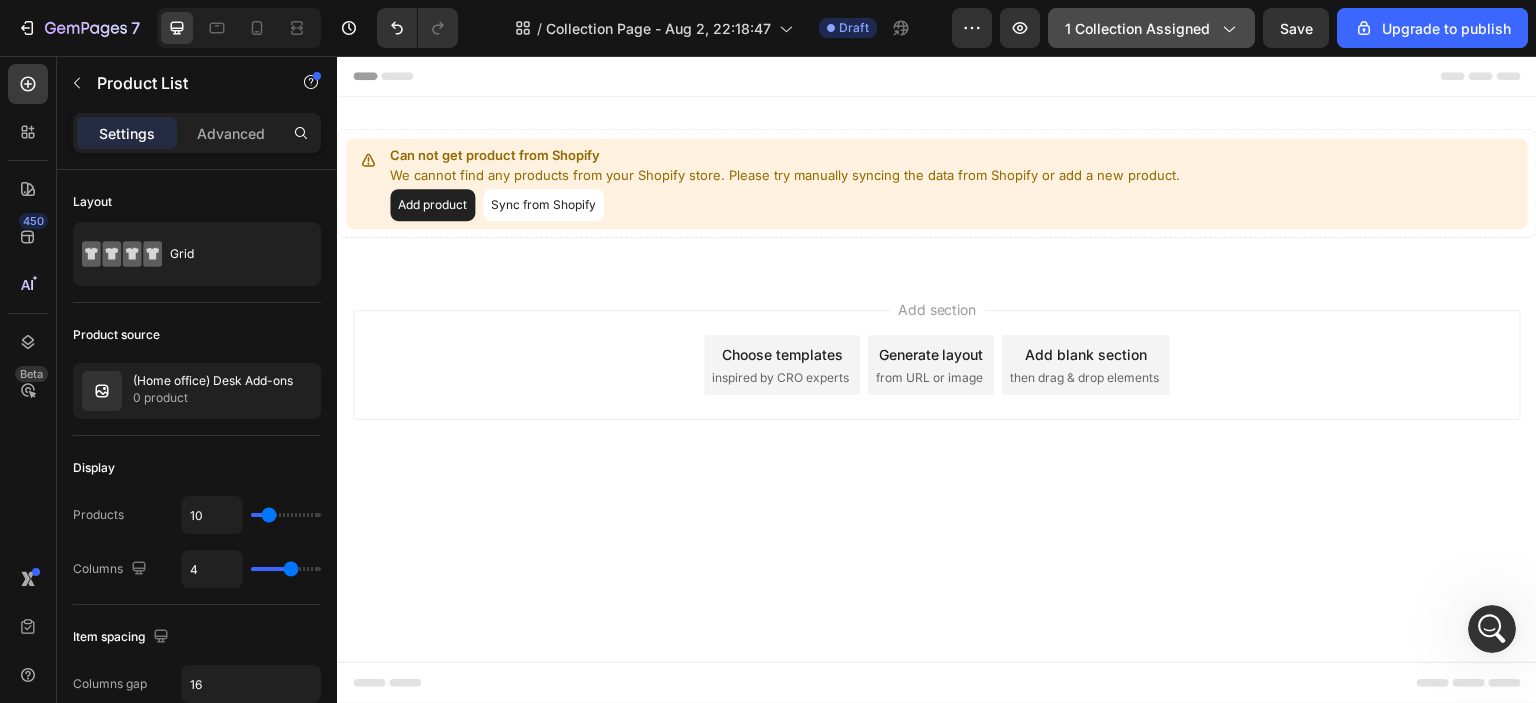 click on "1 collection assigned" 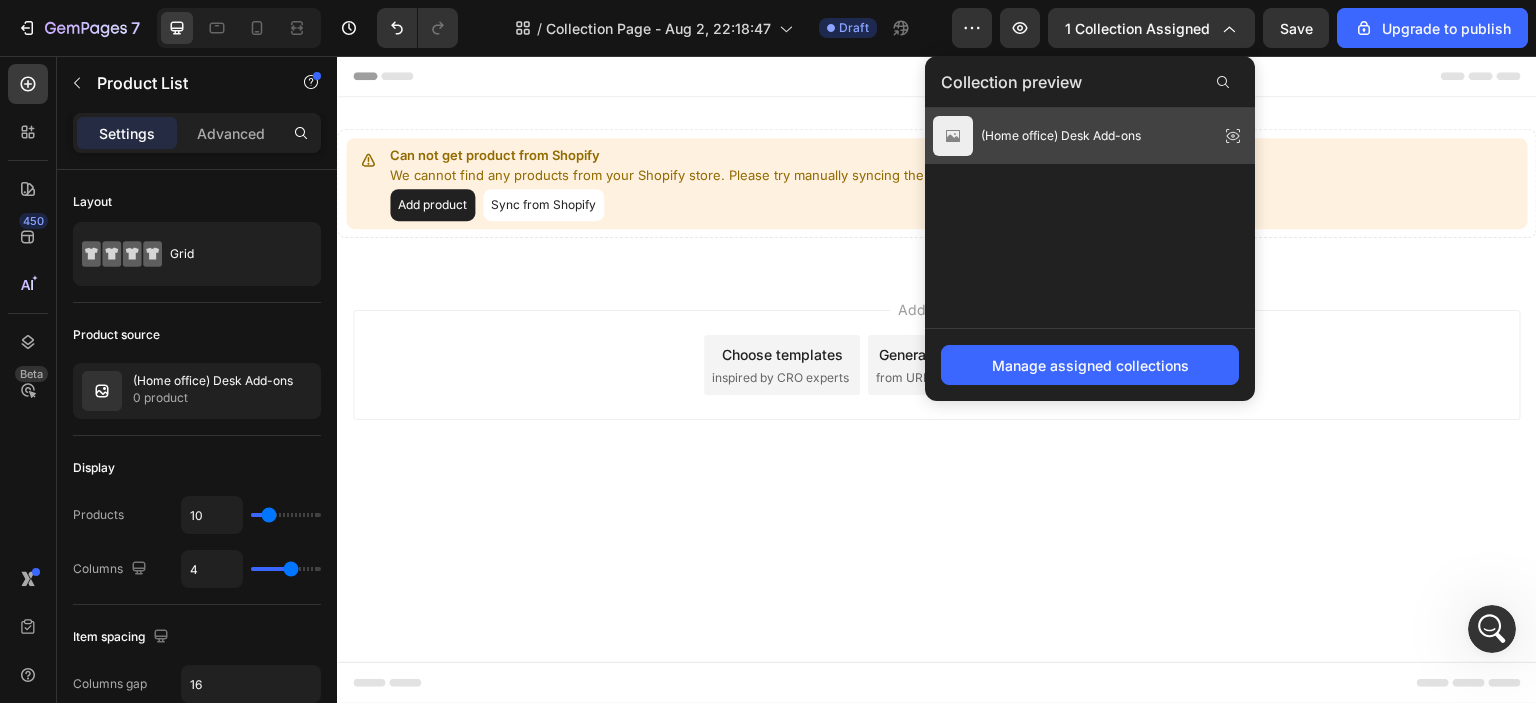 click 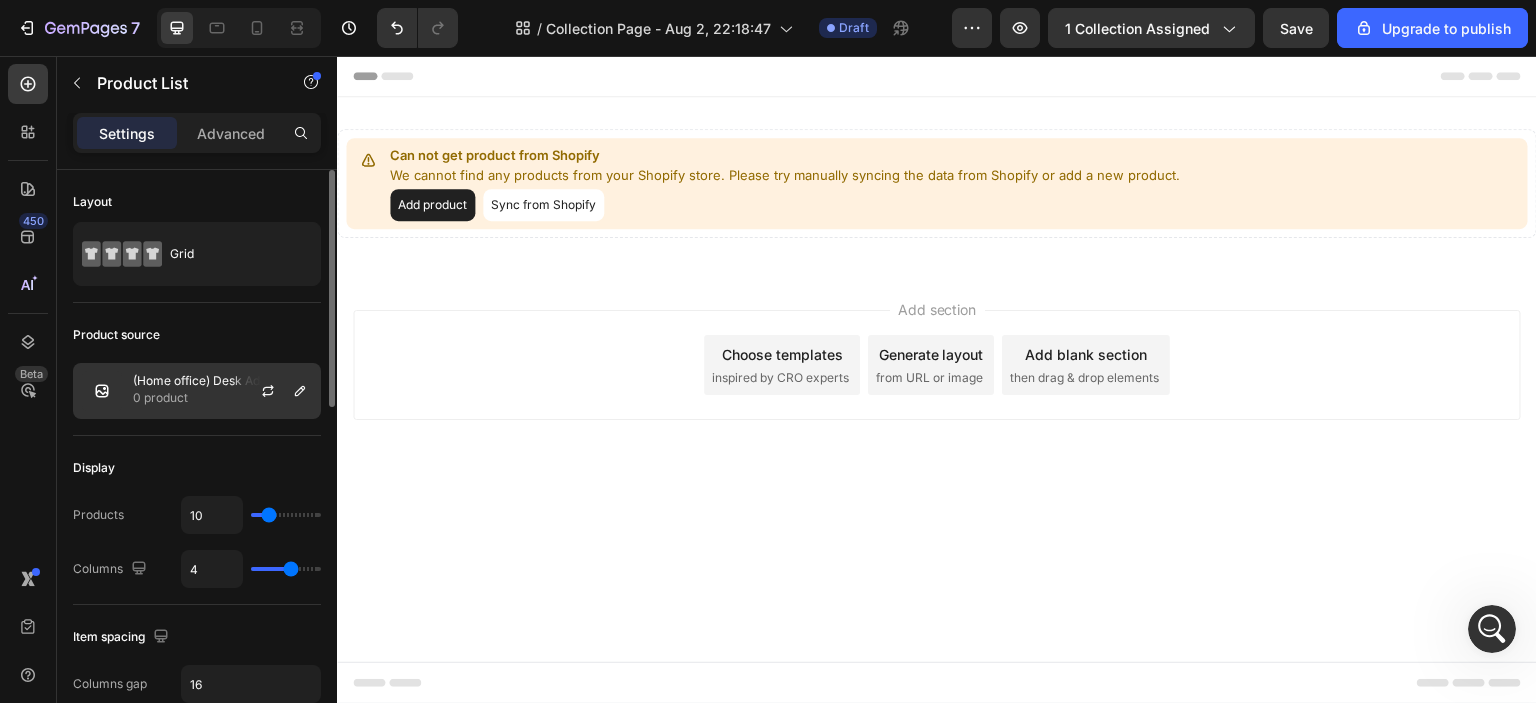 click on "0 product" at bounding box center (213, 398) 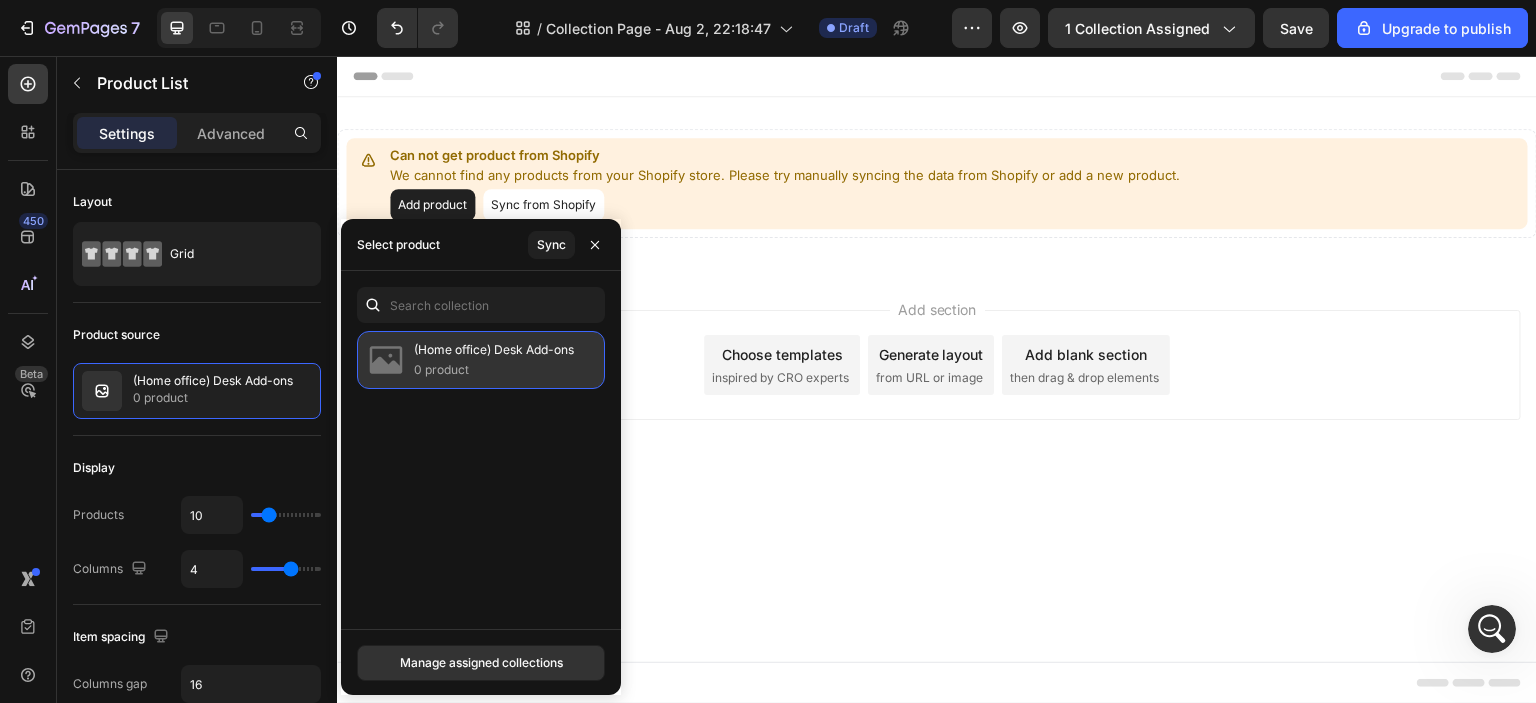 click on "0 product" at bounding box center (494, 370) 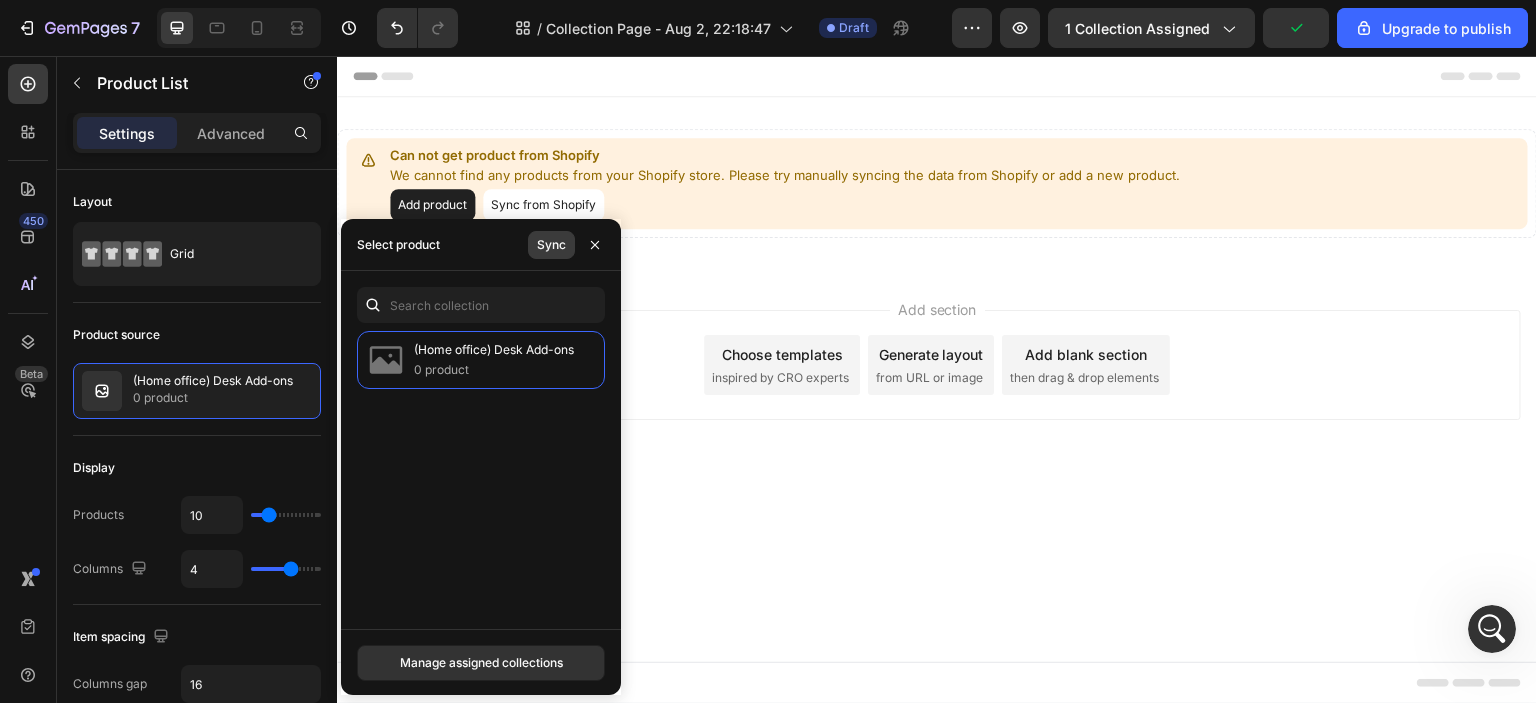 click on "Sync" at bounding box center [551, 245] 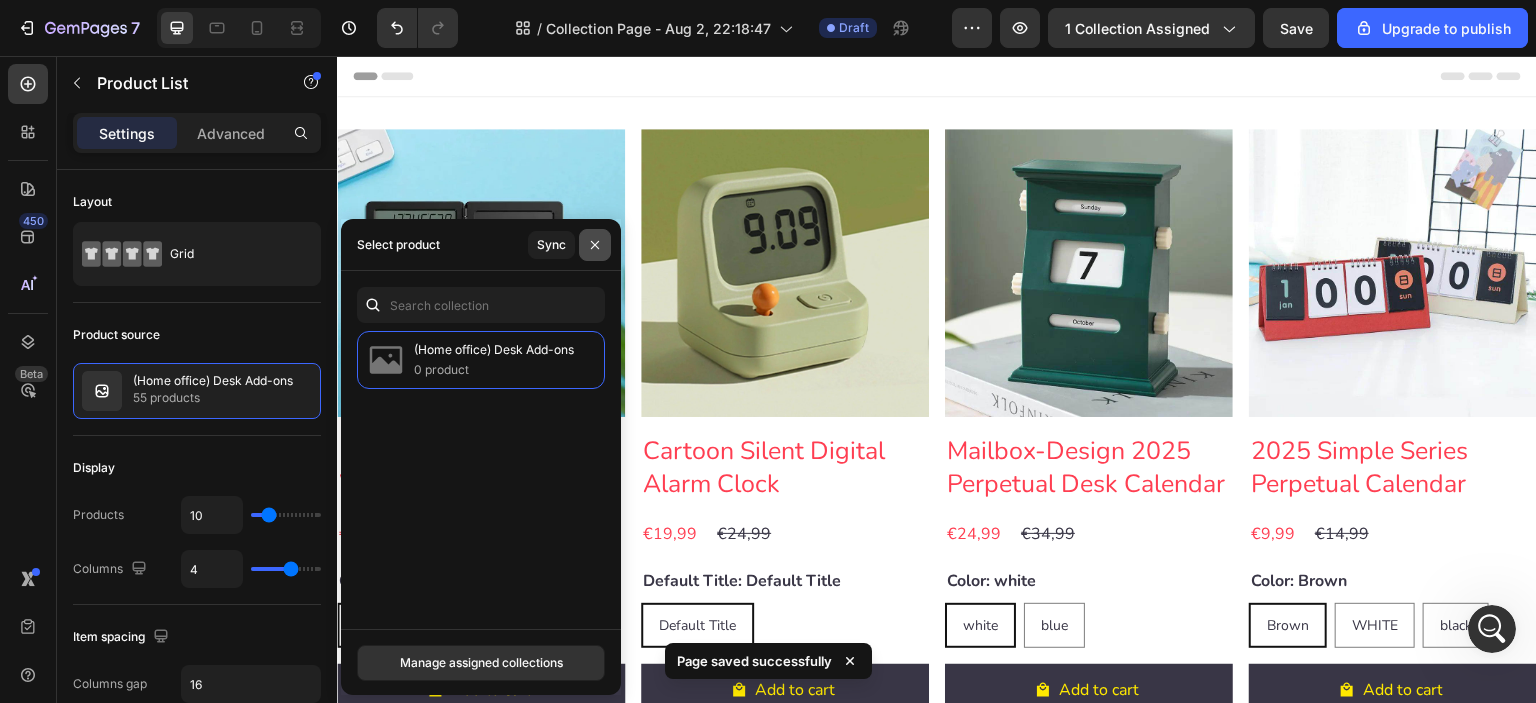 click 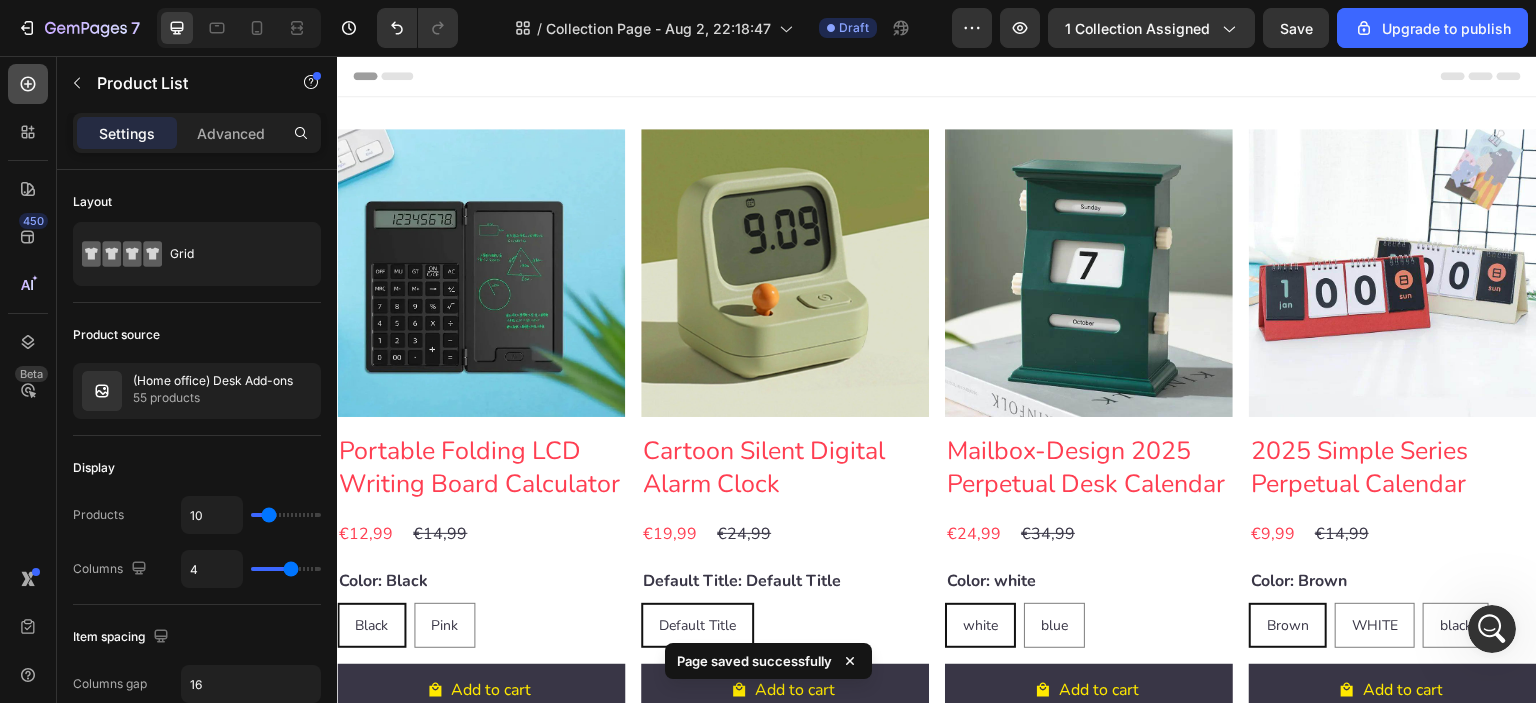 click 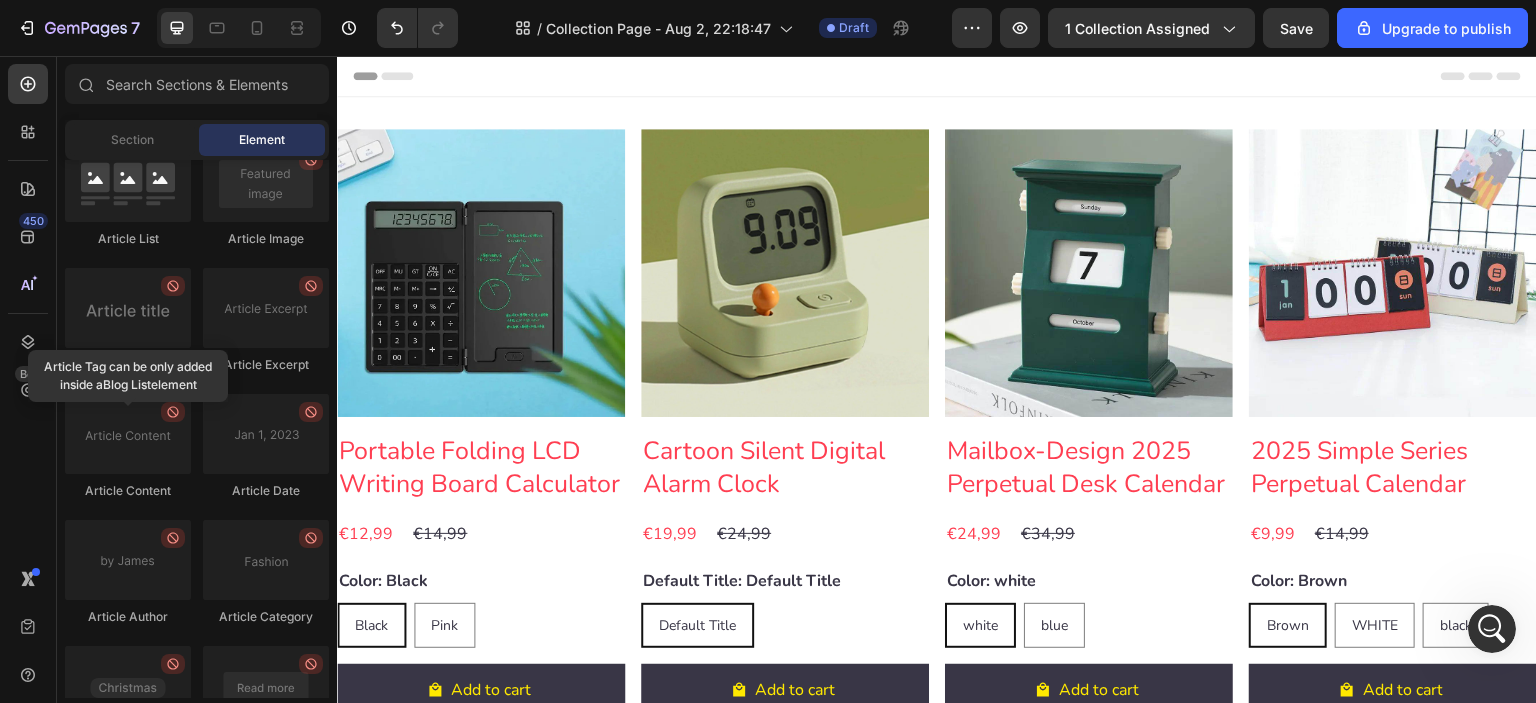 scroll, scrollTop: 5822, scrollLeft: 0, axis: vertical 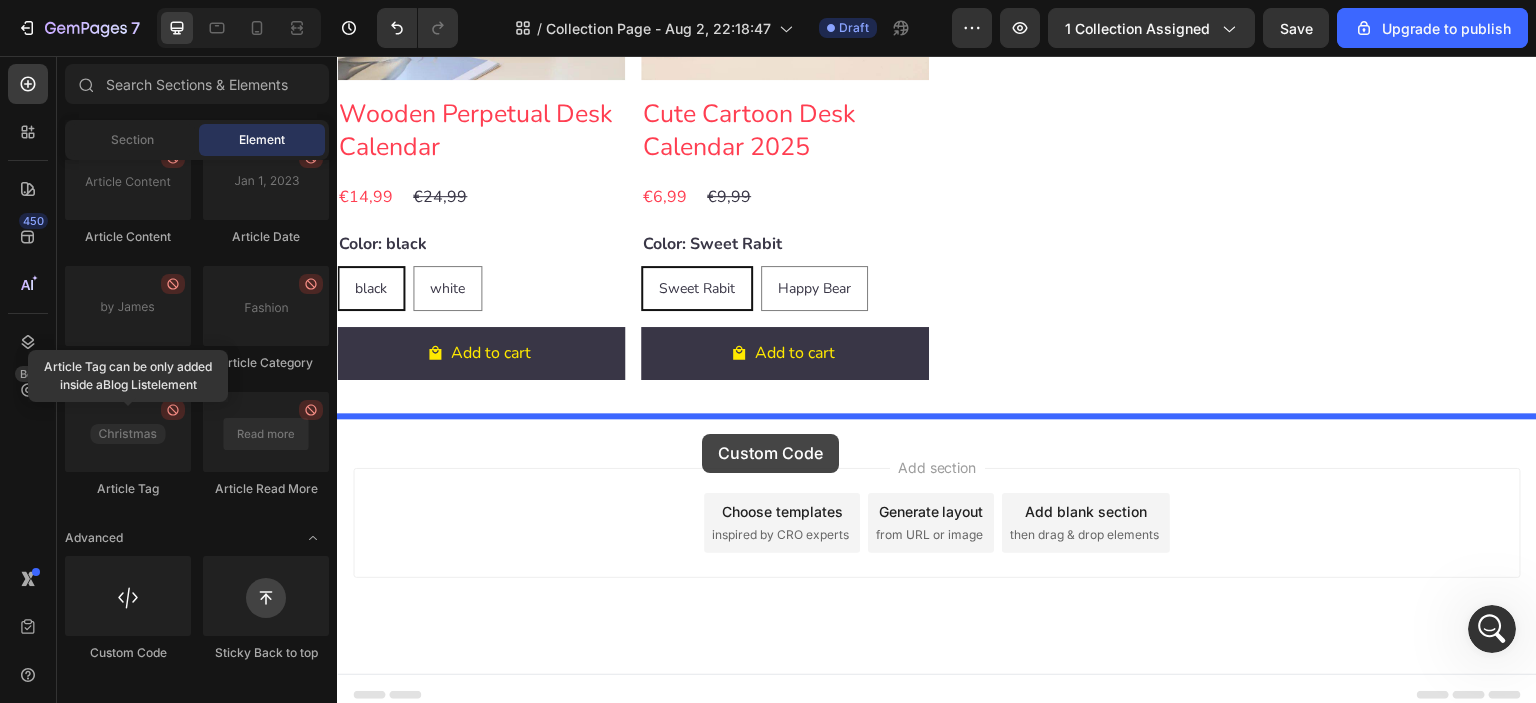 drag, startPoint x: 475, startPoint y: 667, endPoint x: 702, endPoint y: 434, distance: 325.29678 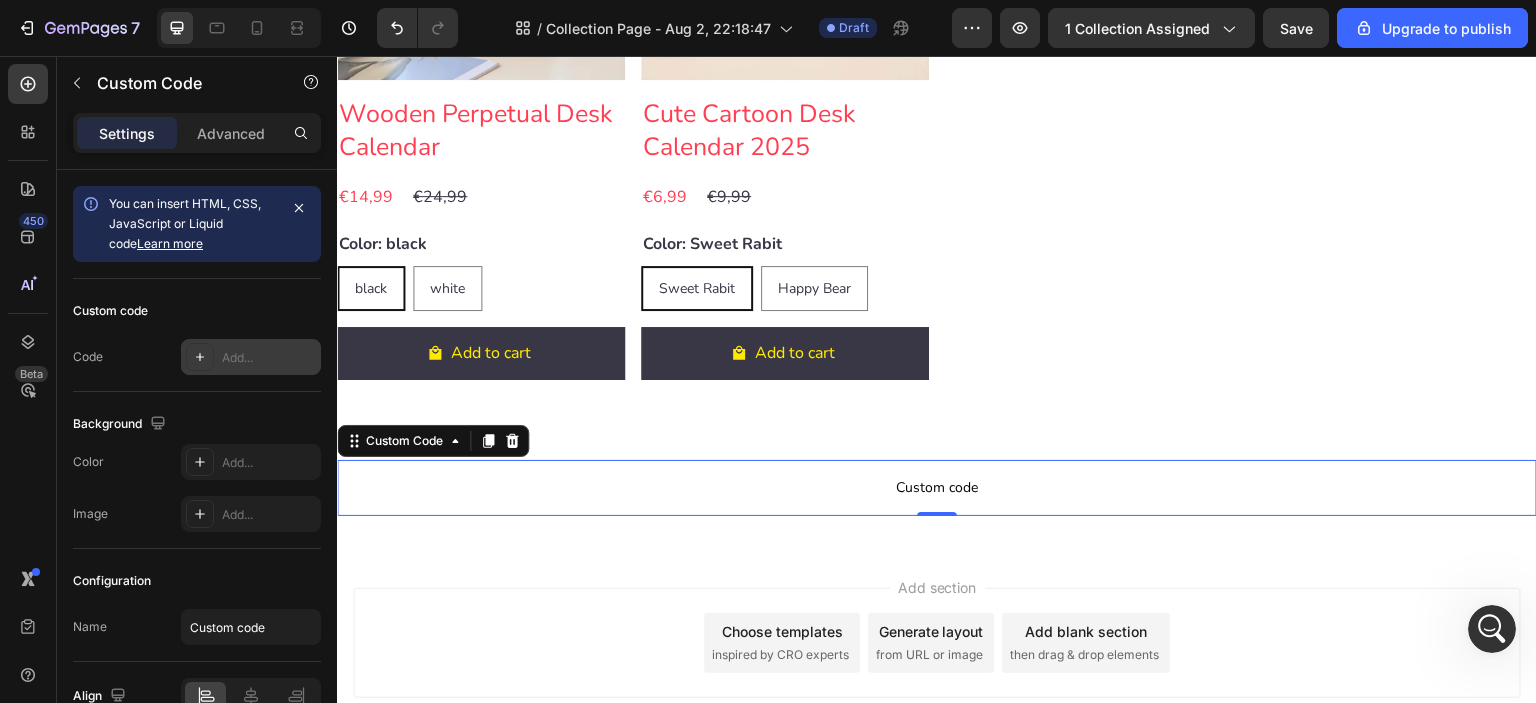 click on "Add..." at bounding box center (269, 358) 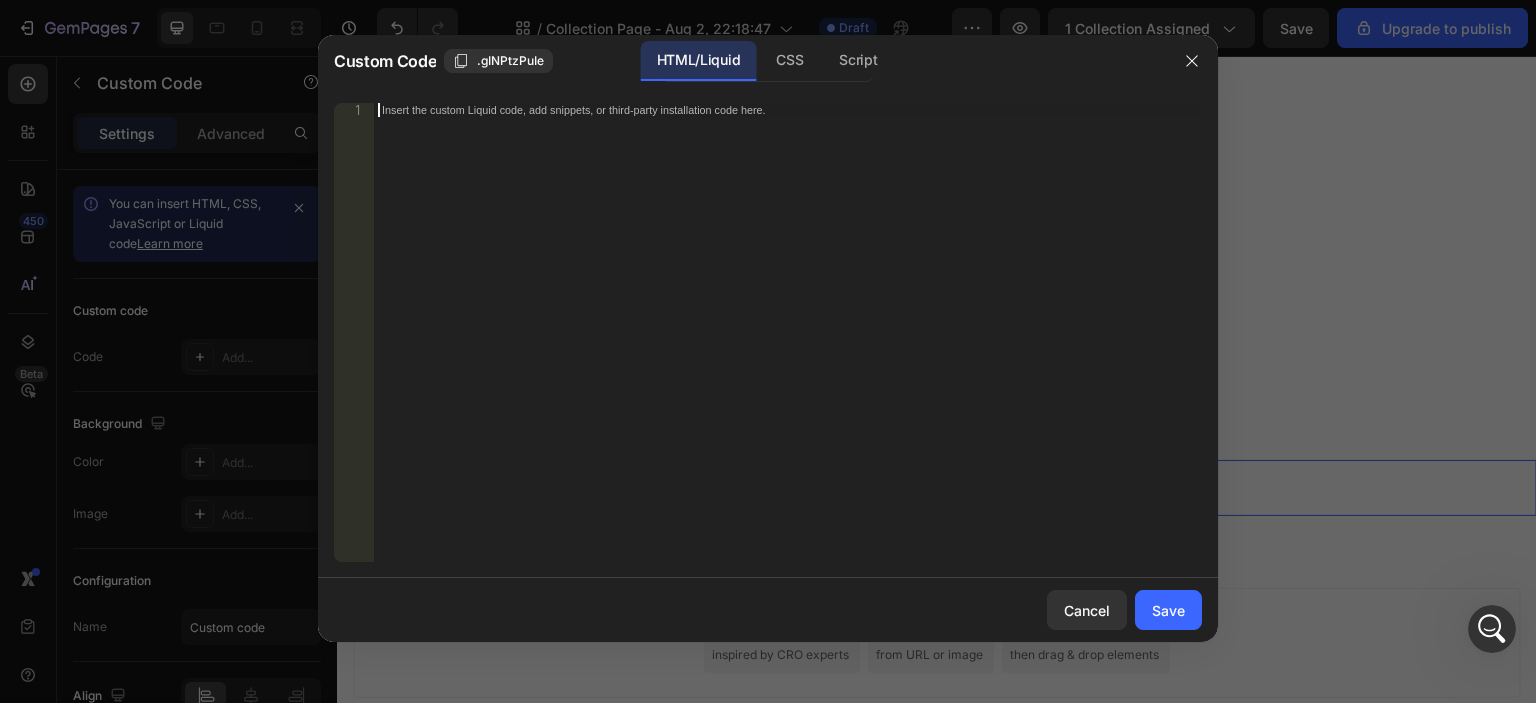 click on "Insert the custom Liquid code, add snippets, or third-party installation code here." at bounding box center [788, 346] 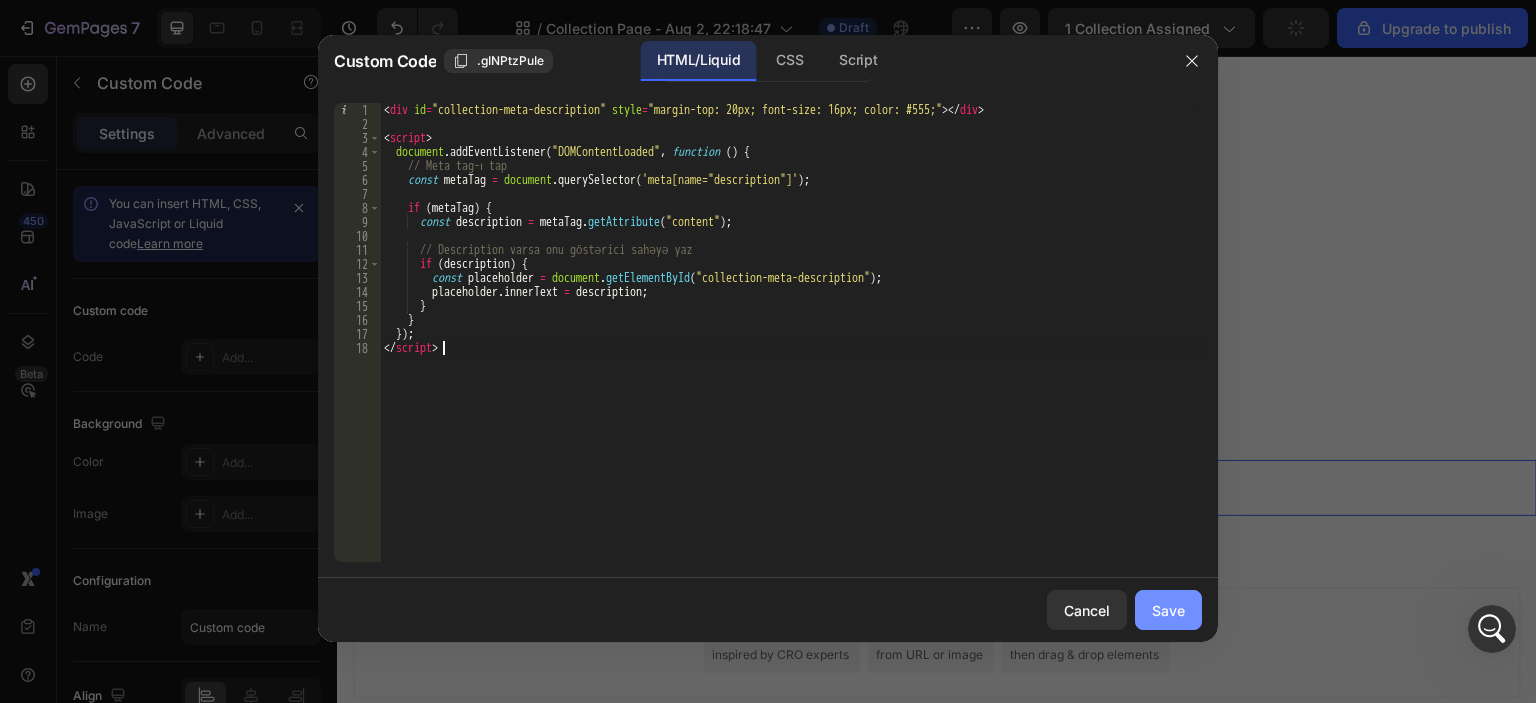 click on "Save" 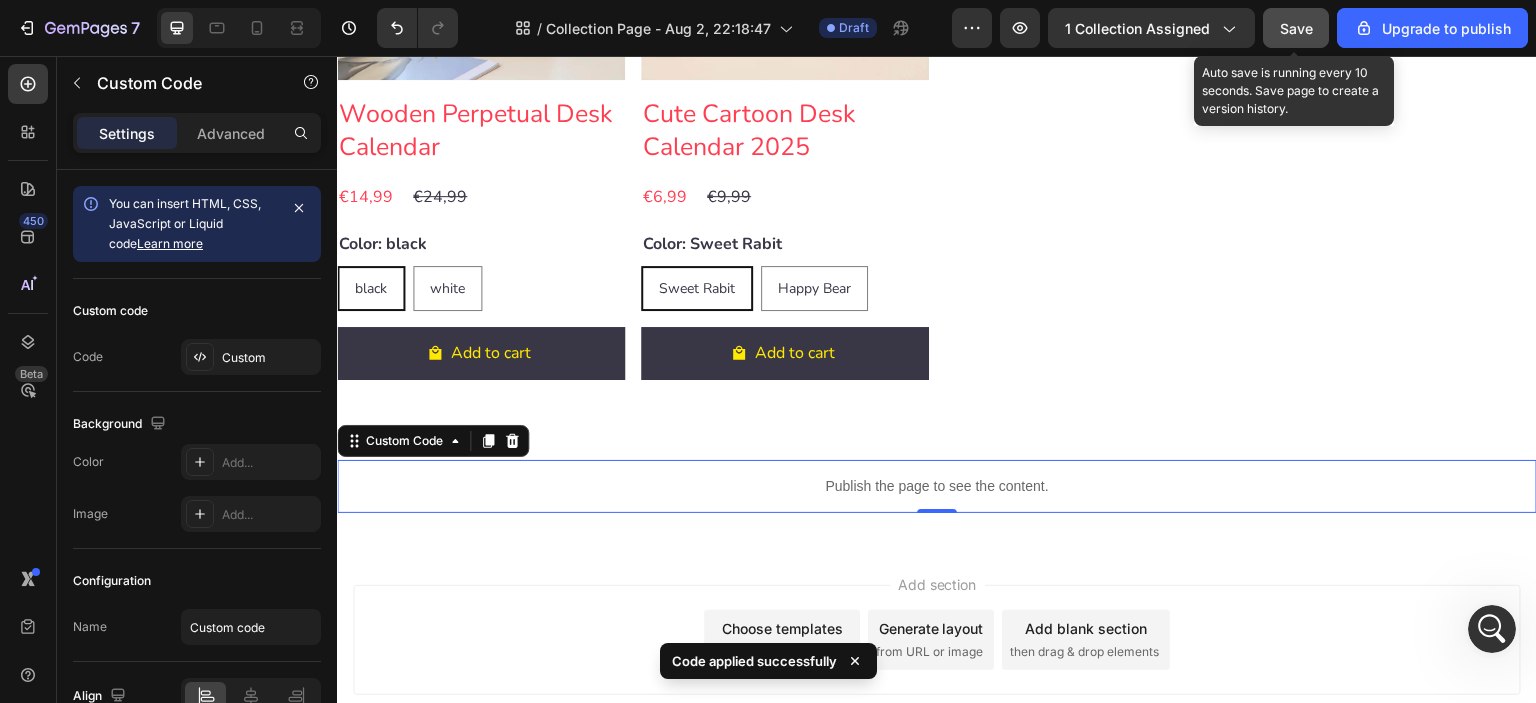click on "Save" at bounding box center [1296, 28] 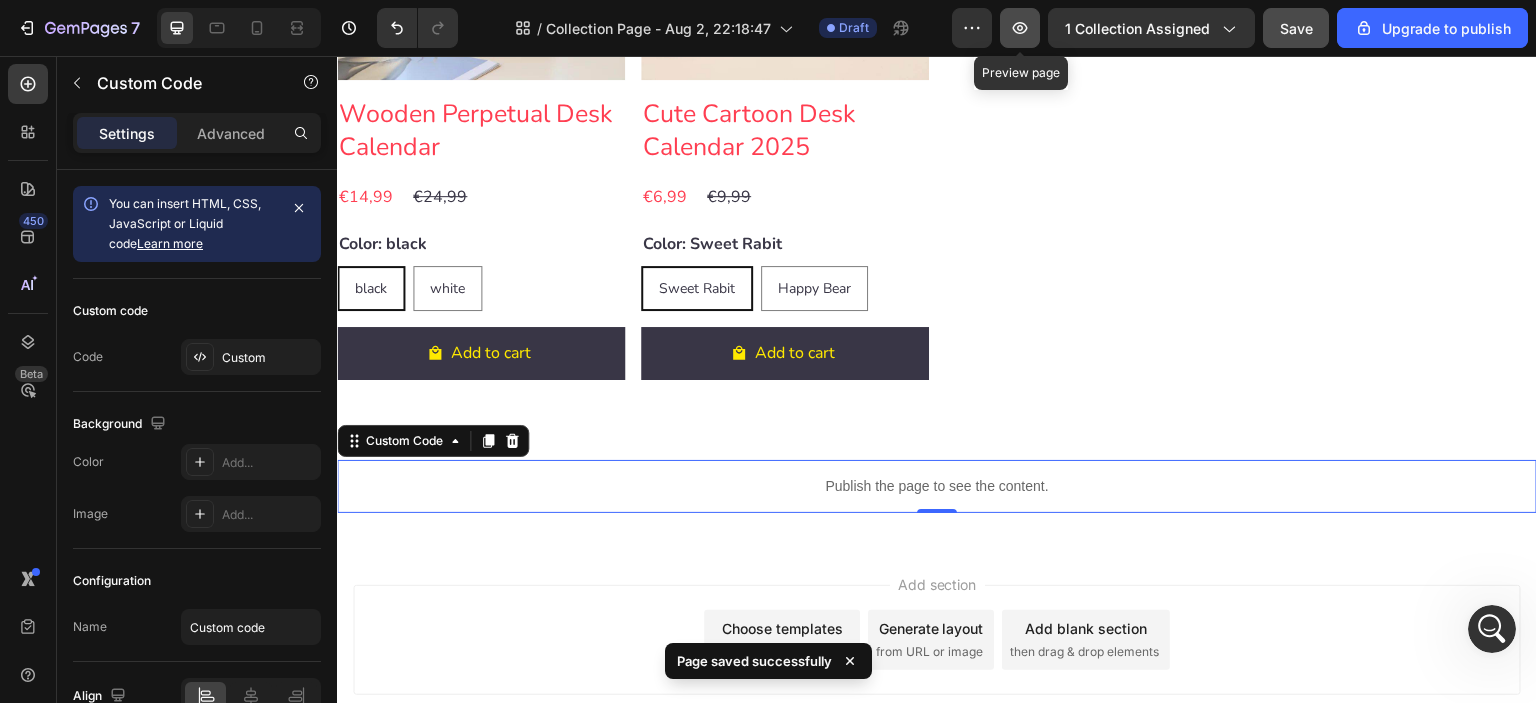 click 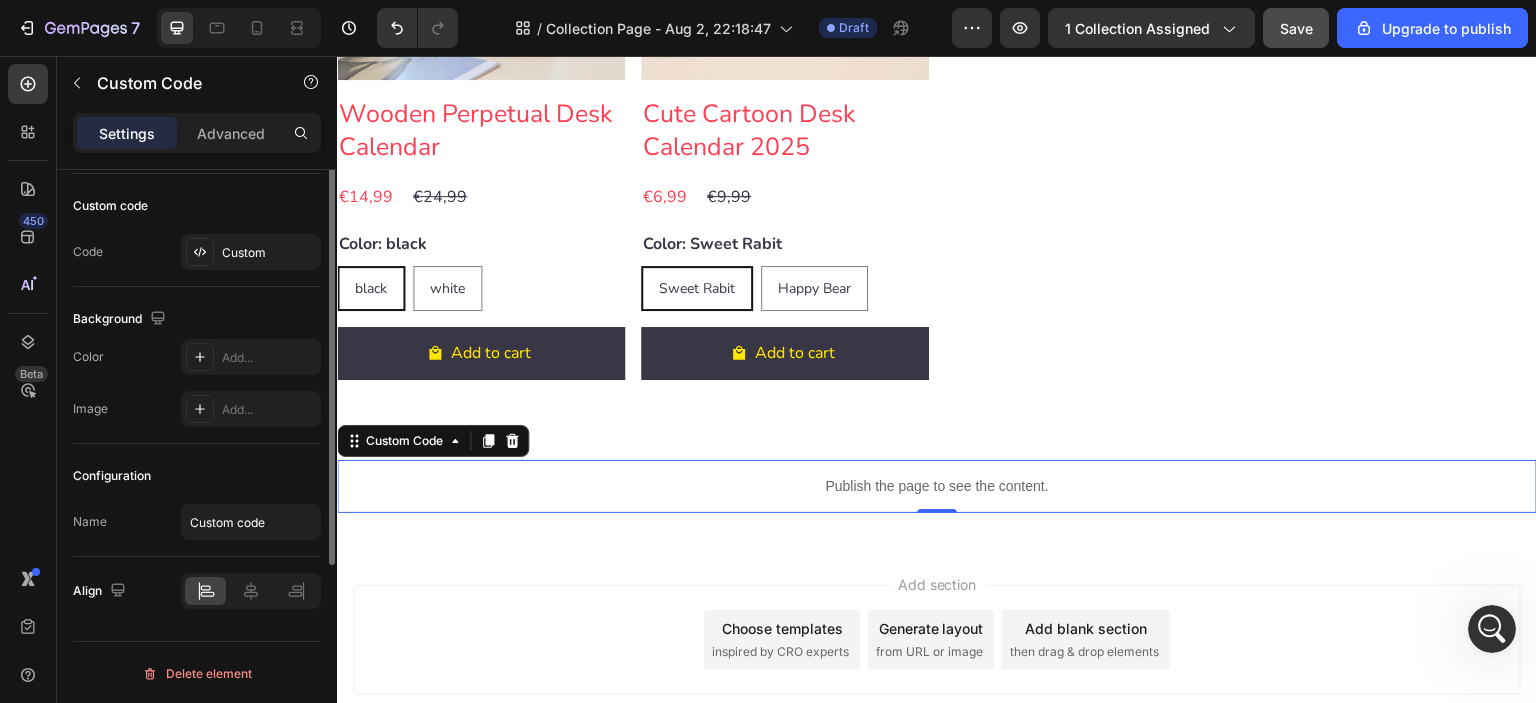scroll, scrollTop: 0, scrollLeft: 0, axis: both 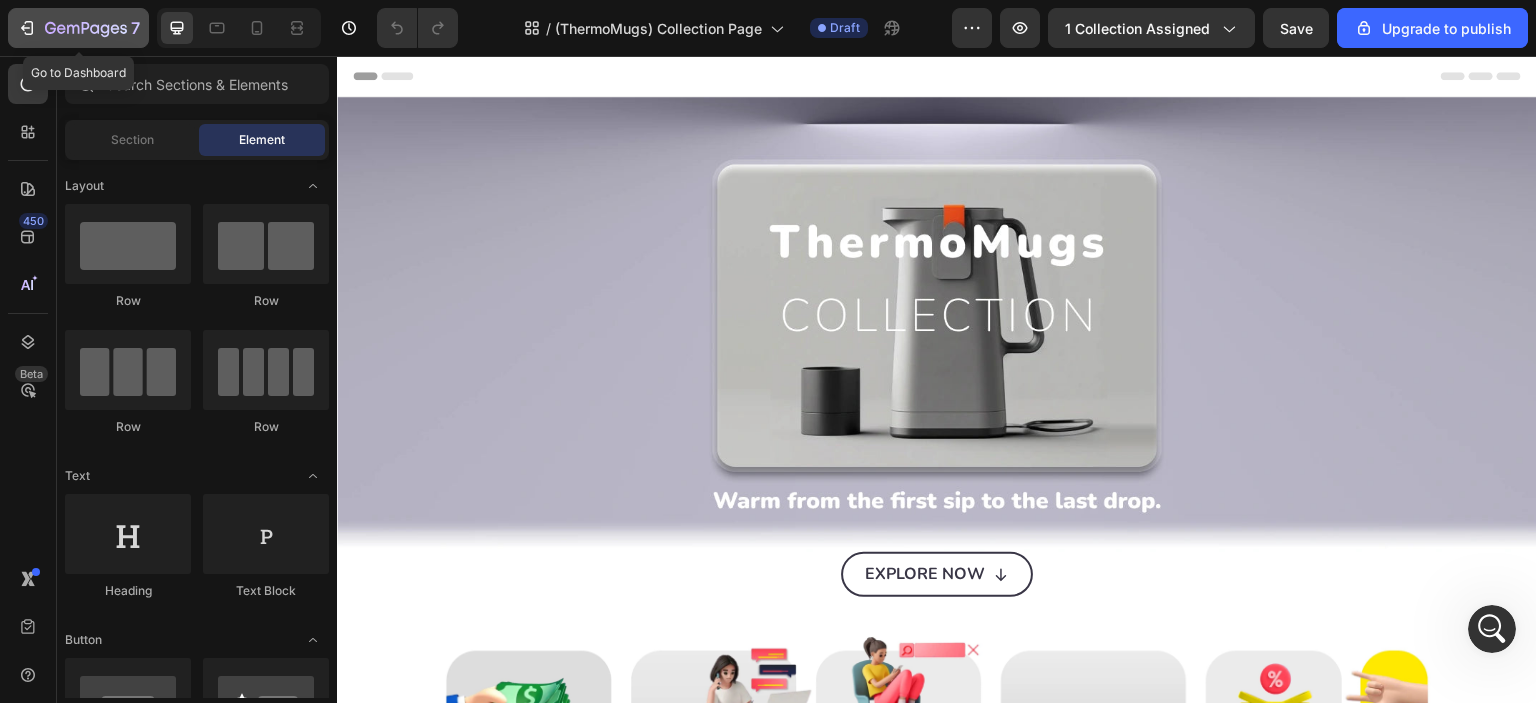click 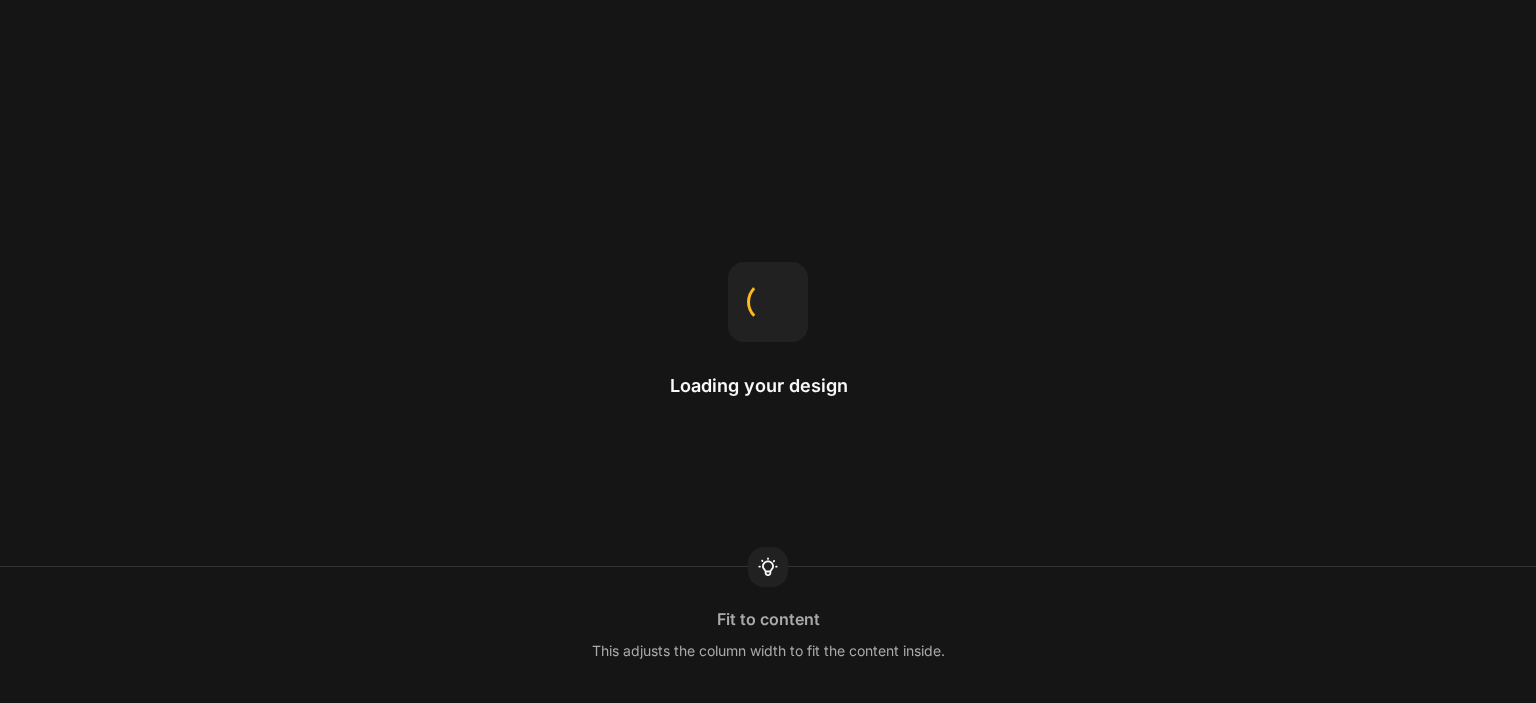 scroll, scrollTop: 0, scrollLeft: 0, axis: both 